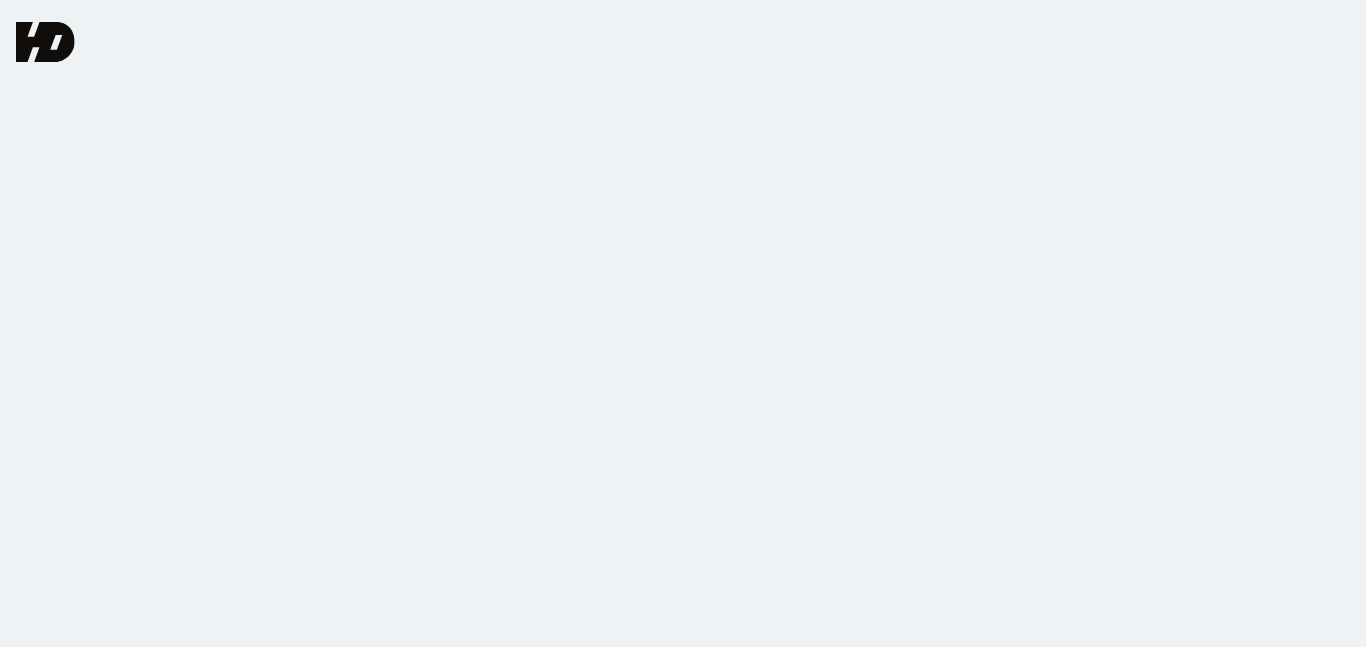 scroll, scrollTop: 0, scrollLeft: 0, axis: both 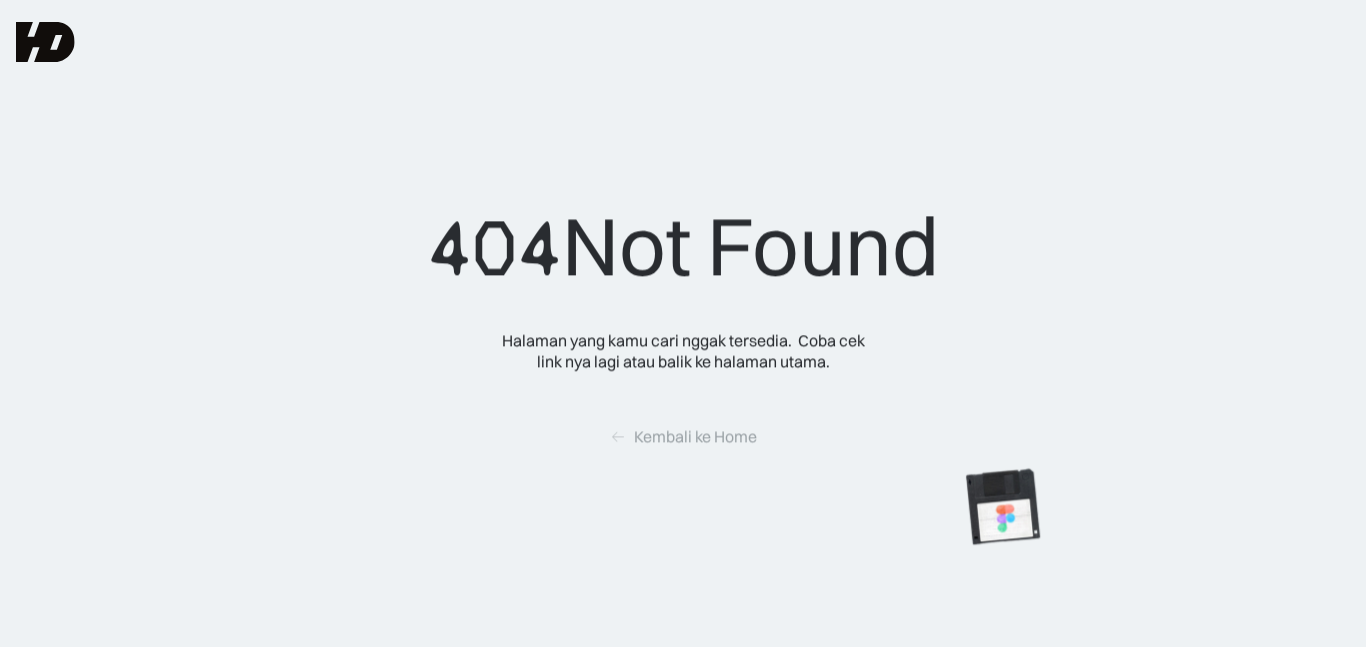 click on "404  Not Found Halaman yang kamu cari nggak tersedia.  Coba cek link nya lagi atau balik ke halaman utama.
Kembali ke Home" at bounding box center (683, 323) 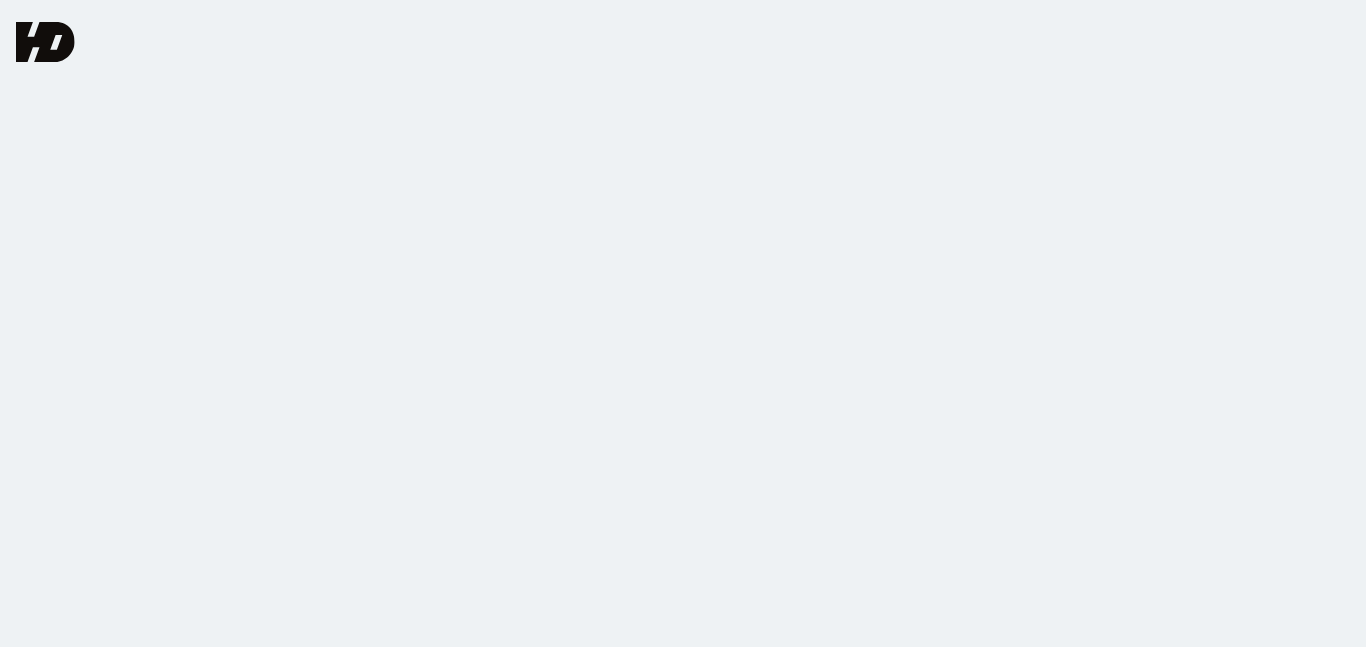 scroll, scrollTop: 0, scrollLeft: 0, axis: both 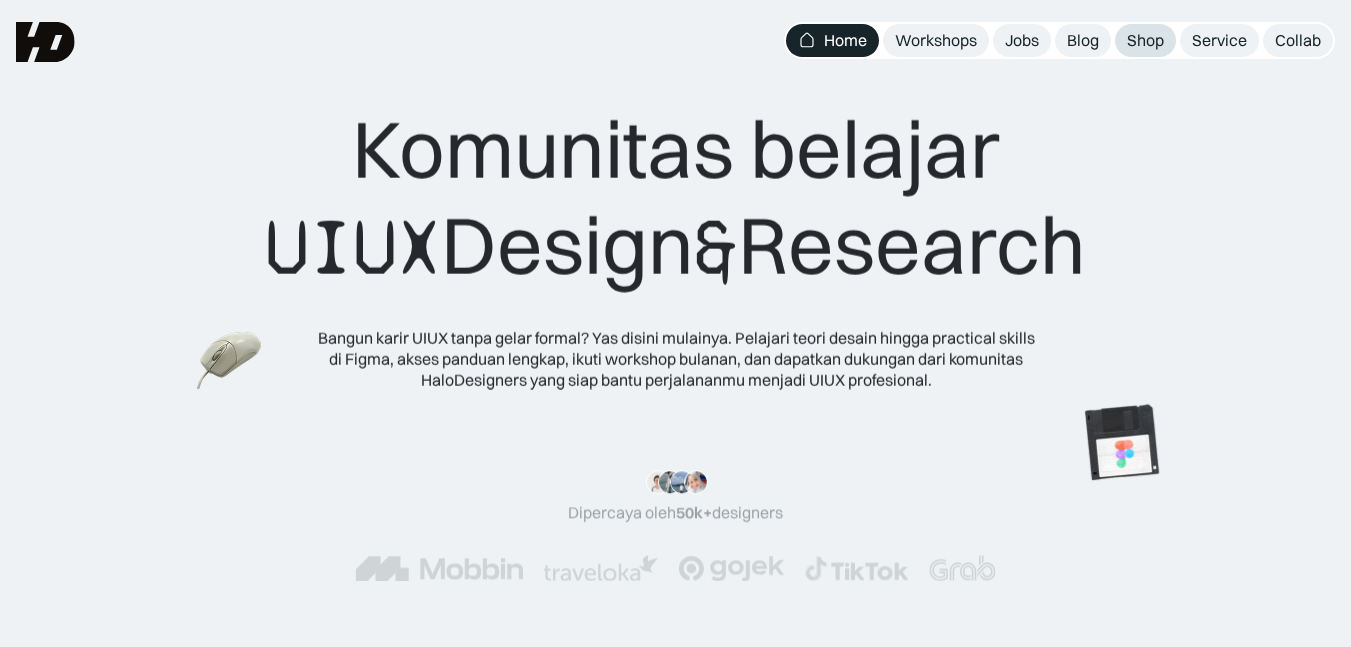 click on "Shop" at bounding box center [1145, 40] 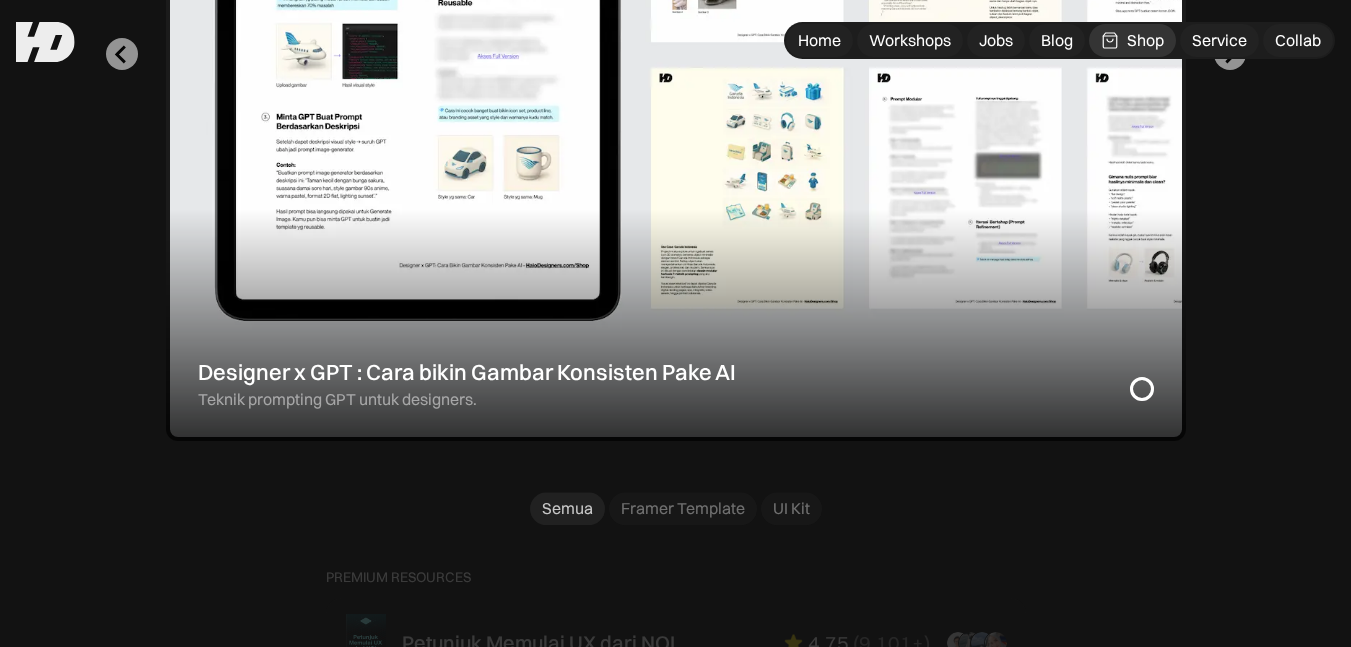 scroll, scrollTop: 945, scrollLeft: 0, axis: vertical 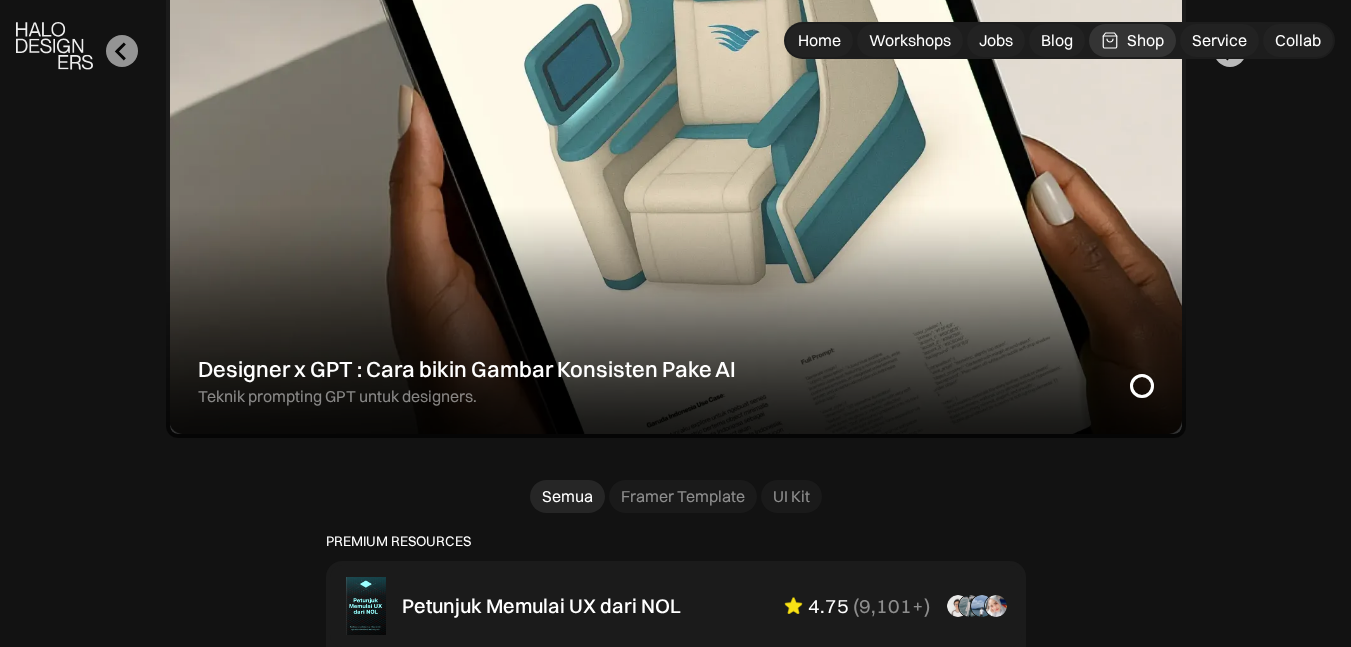 click 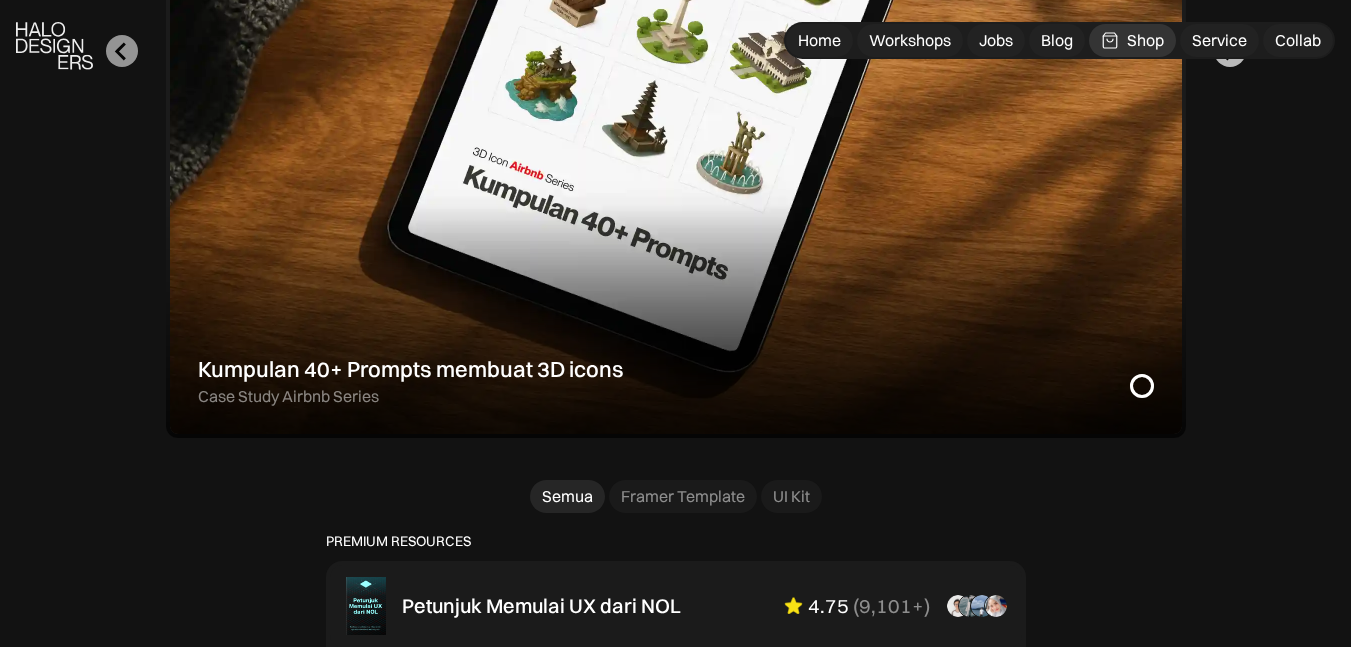 click 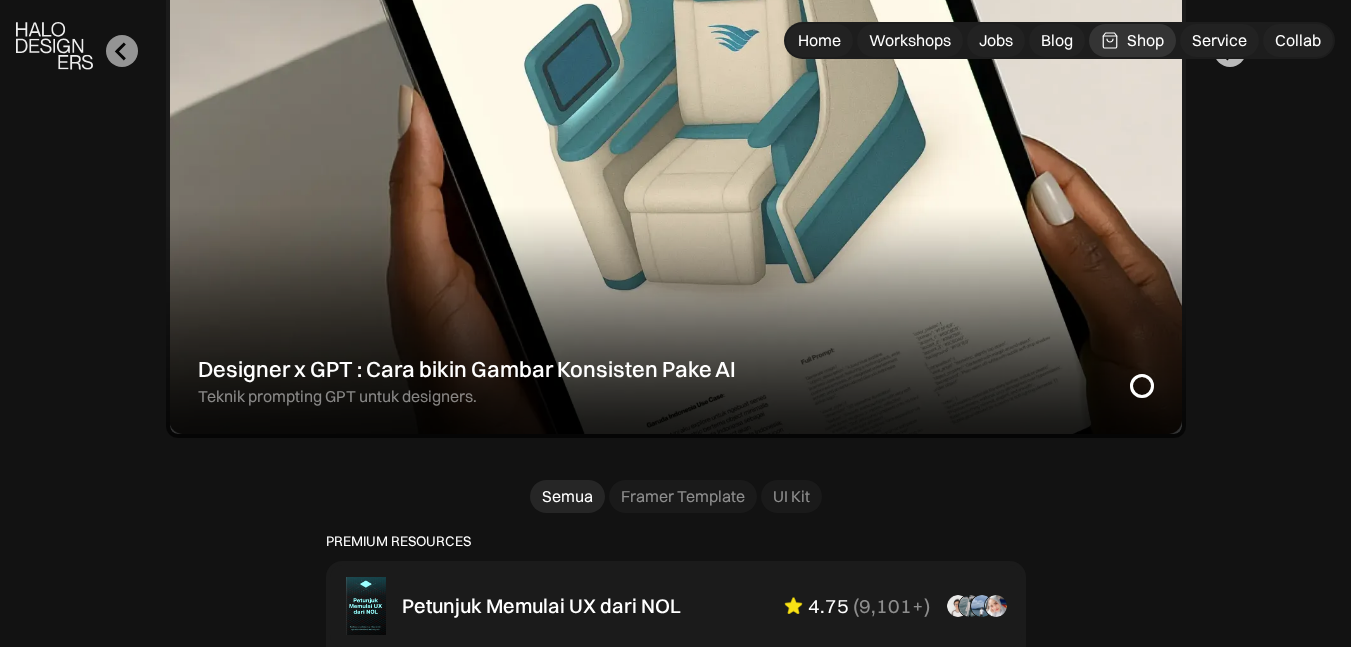 click 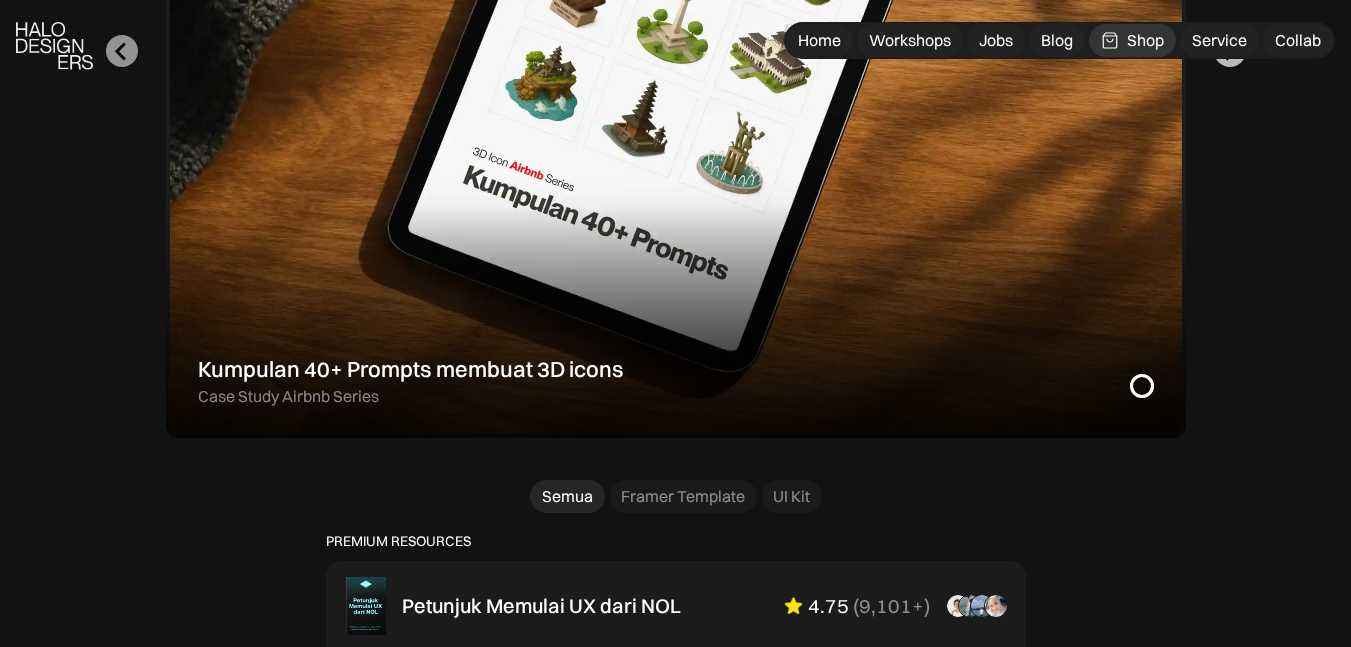 click at bounding box center (1230, 51) 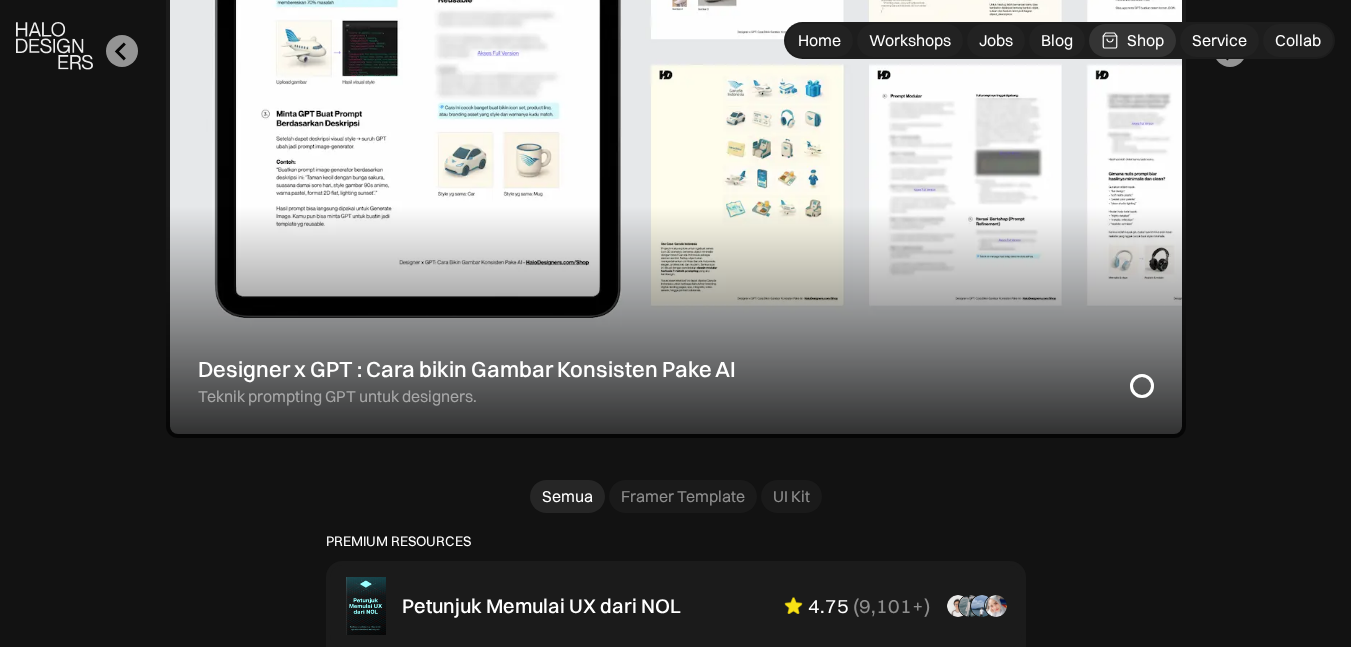 scroll, scrollTop: 972, scrollLeft: 0, axis: vertical 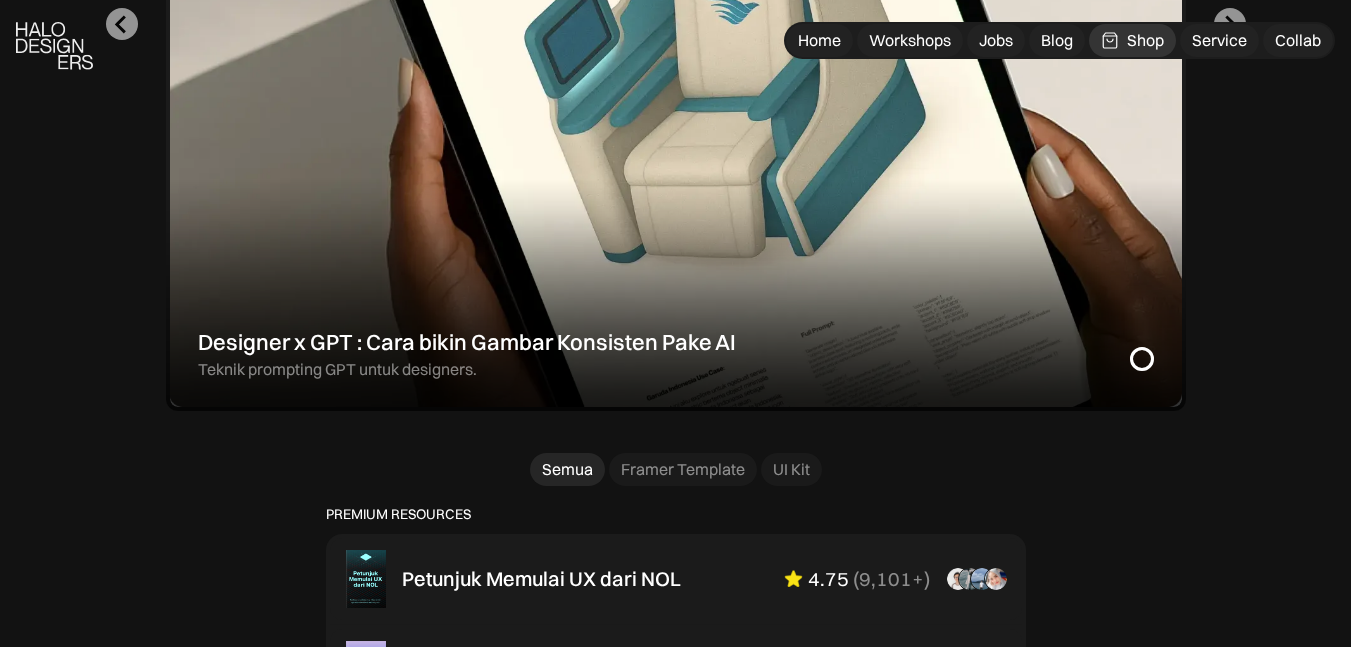 drag, startPoint x: 1234, startPoint y: 117, endPoint x: 1249, endPoint y: 275, distance: 158.71043 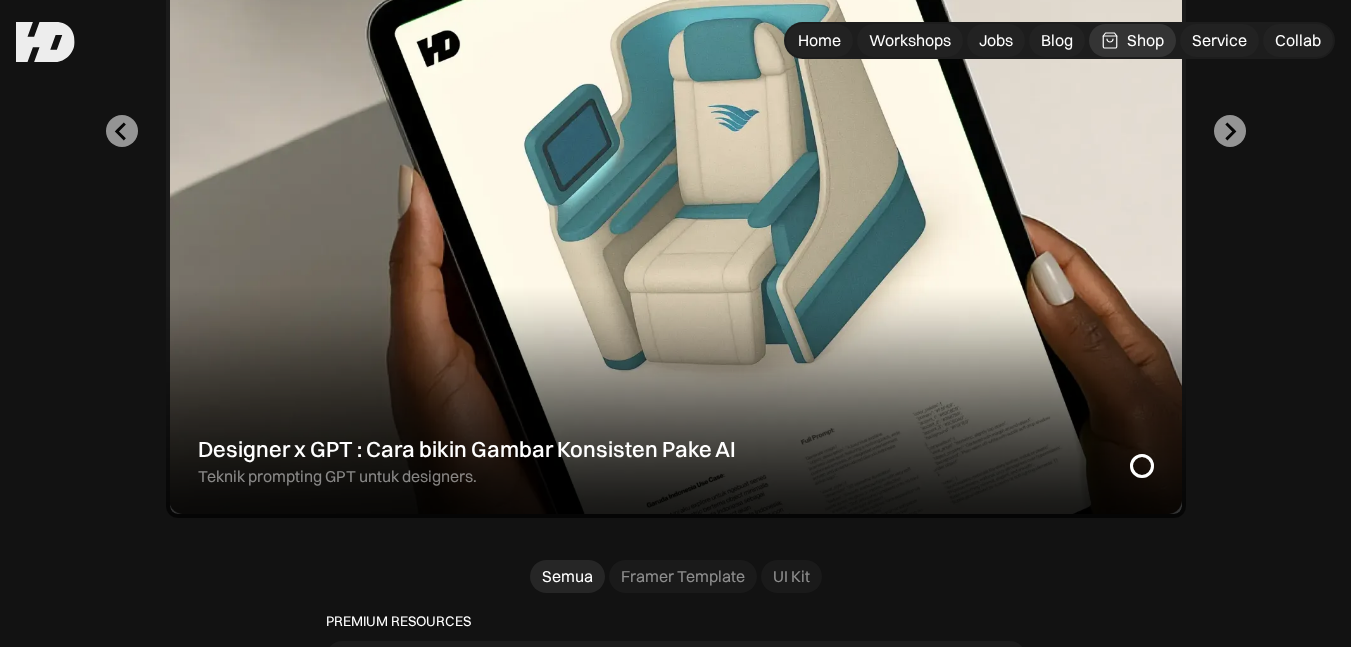 scroll, scrollTop: 864, scrollLeft: 0, axis: vertical 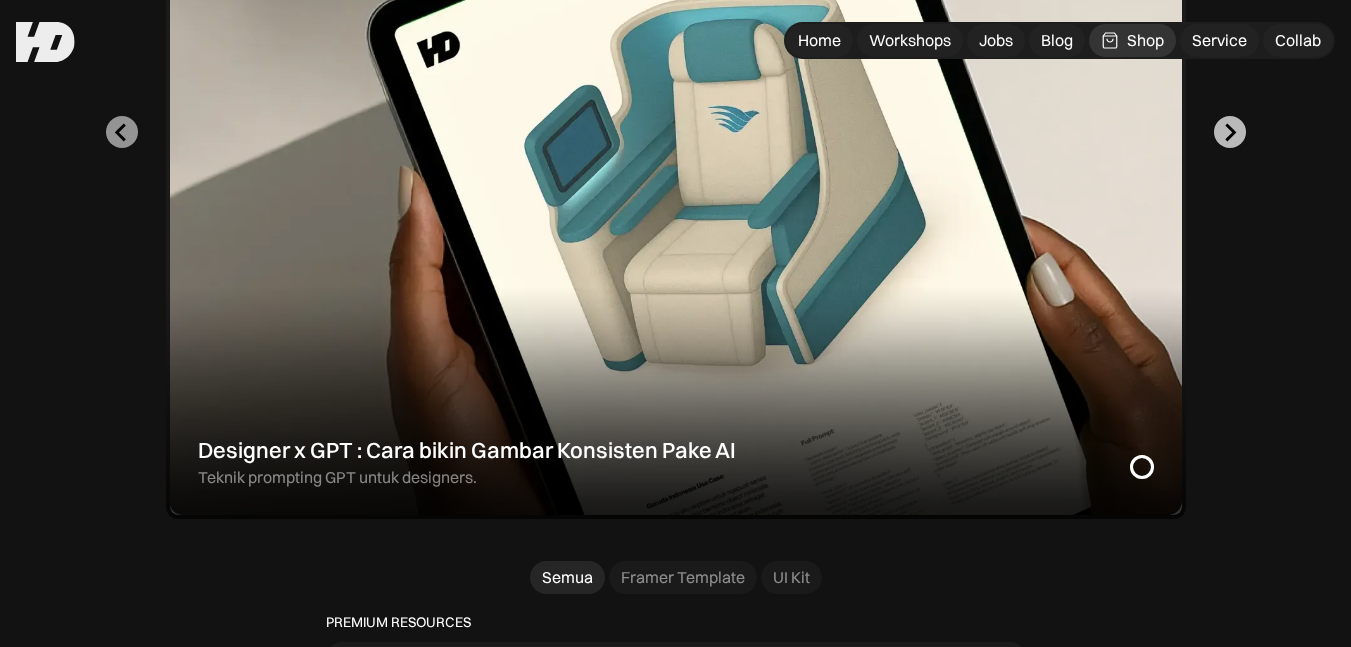 click 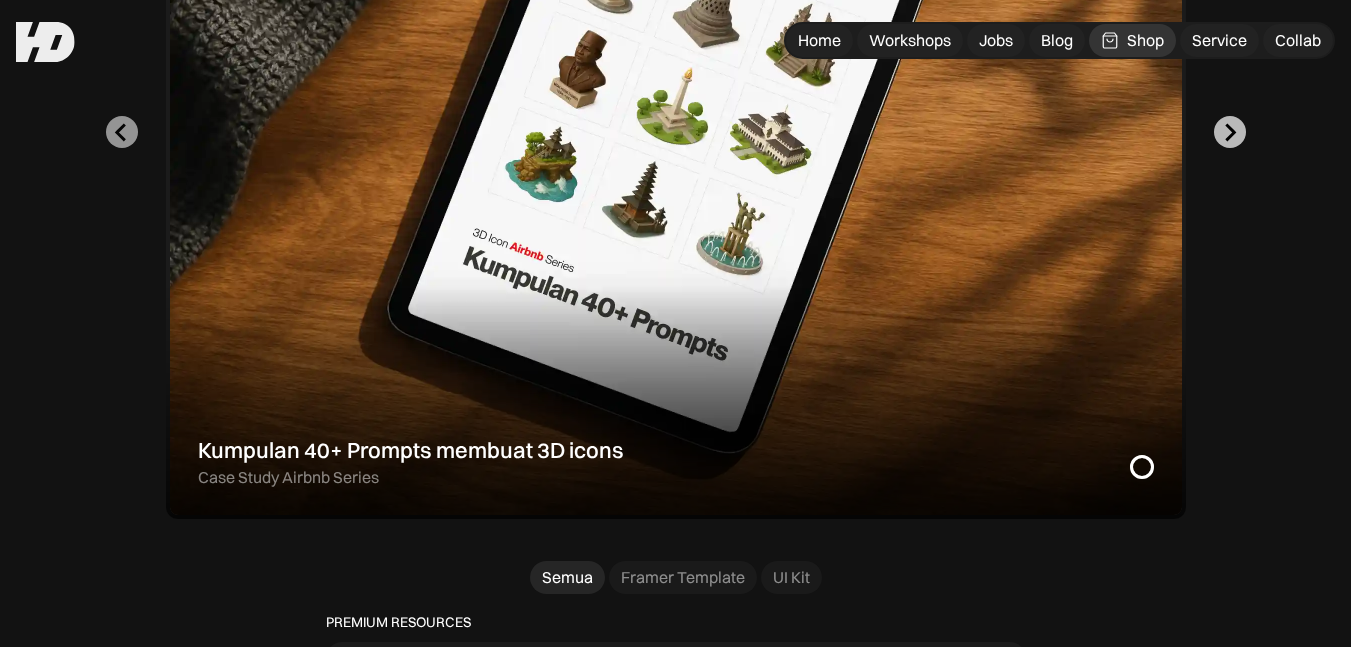 click 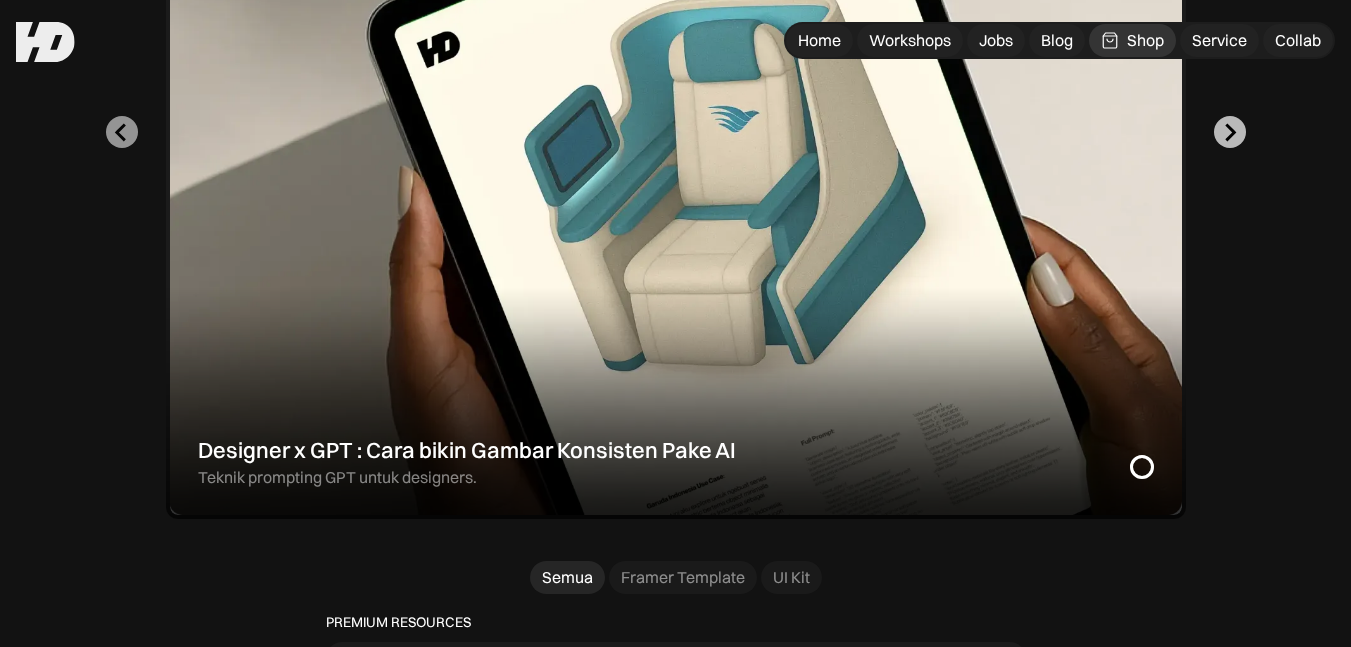 click 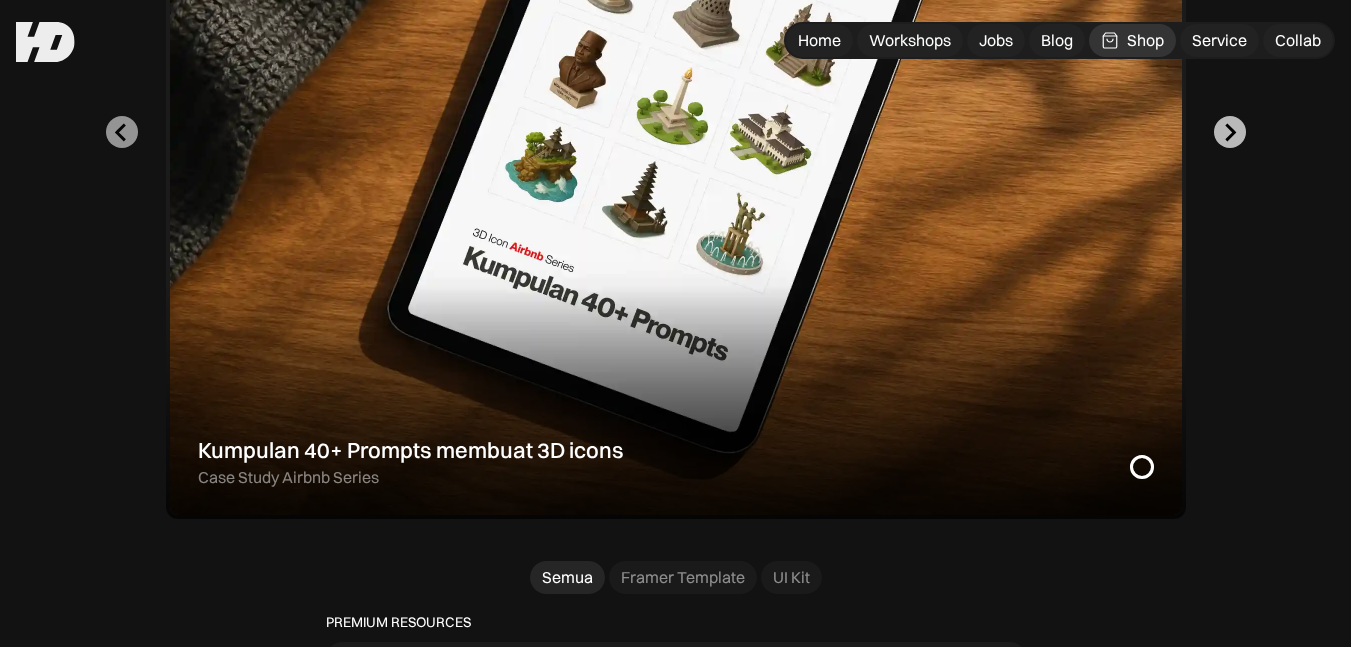 click 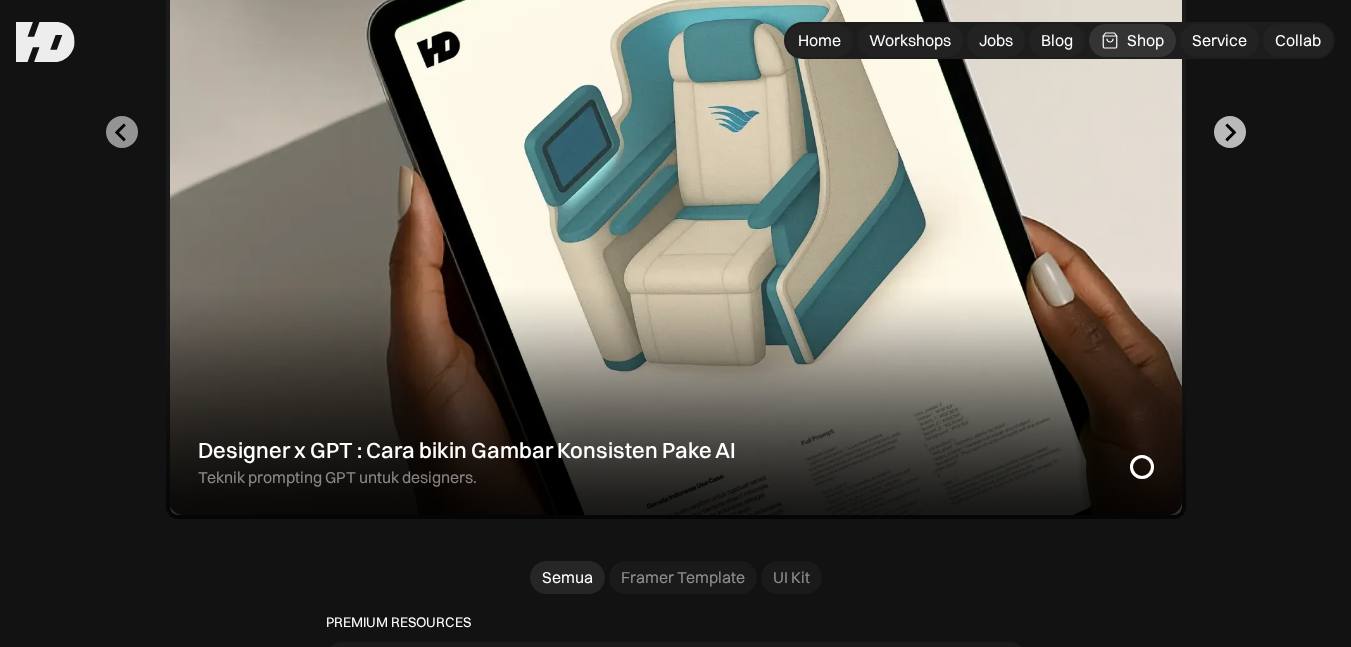 click 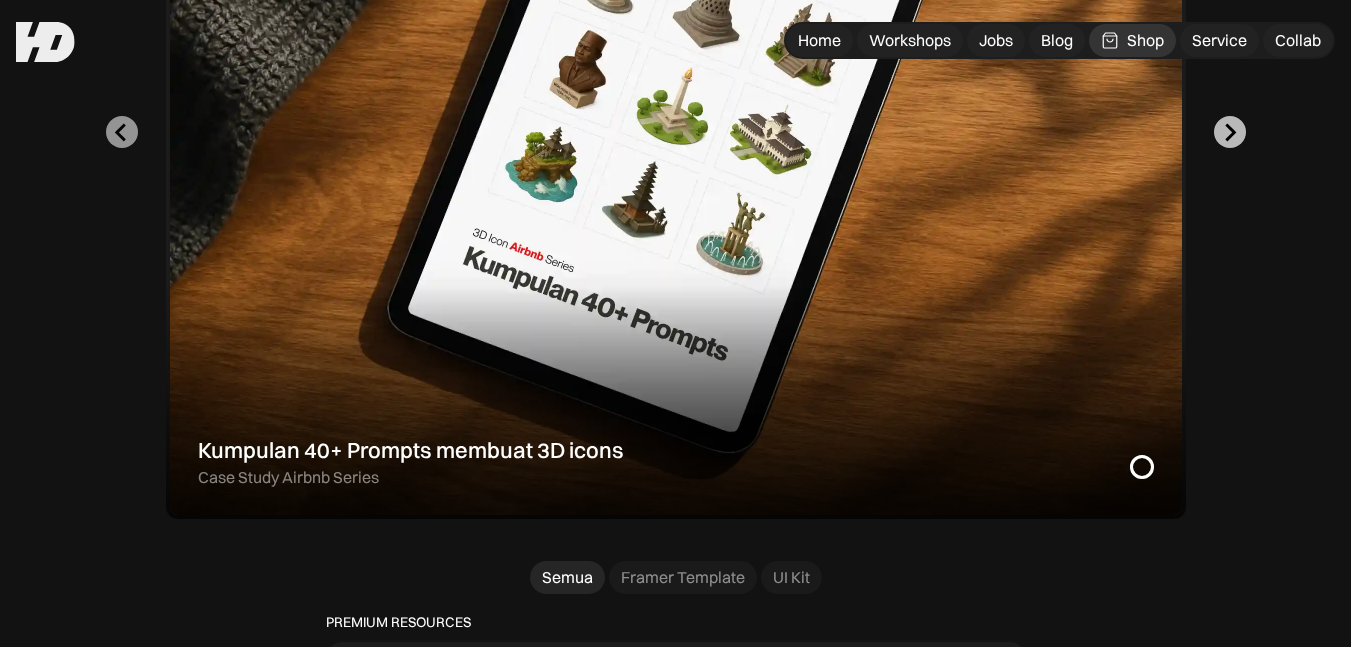 click 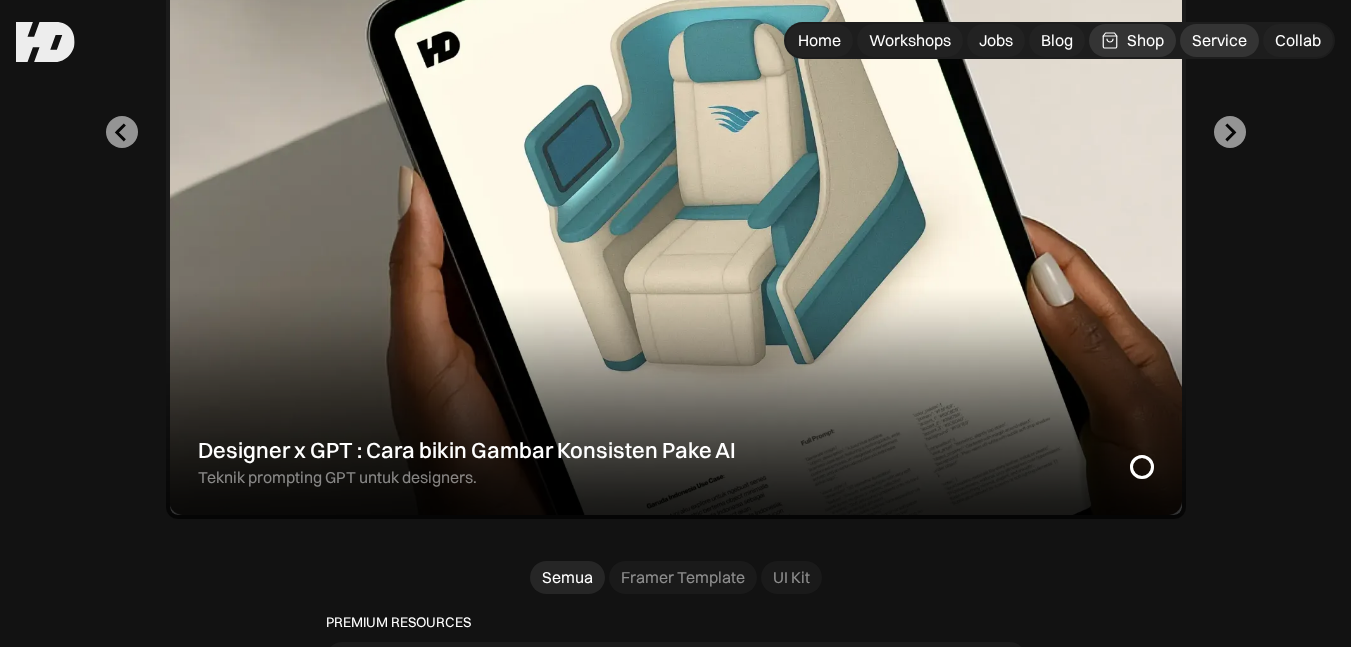 click on "Service" at bounding box center [1219, 40] 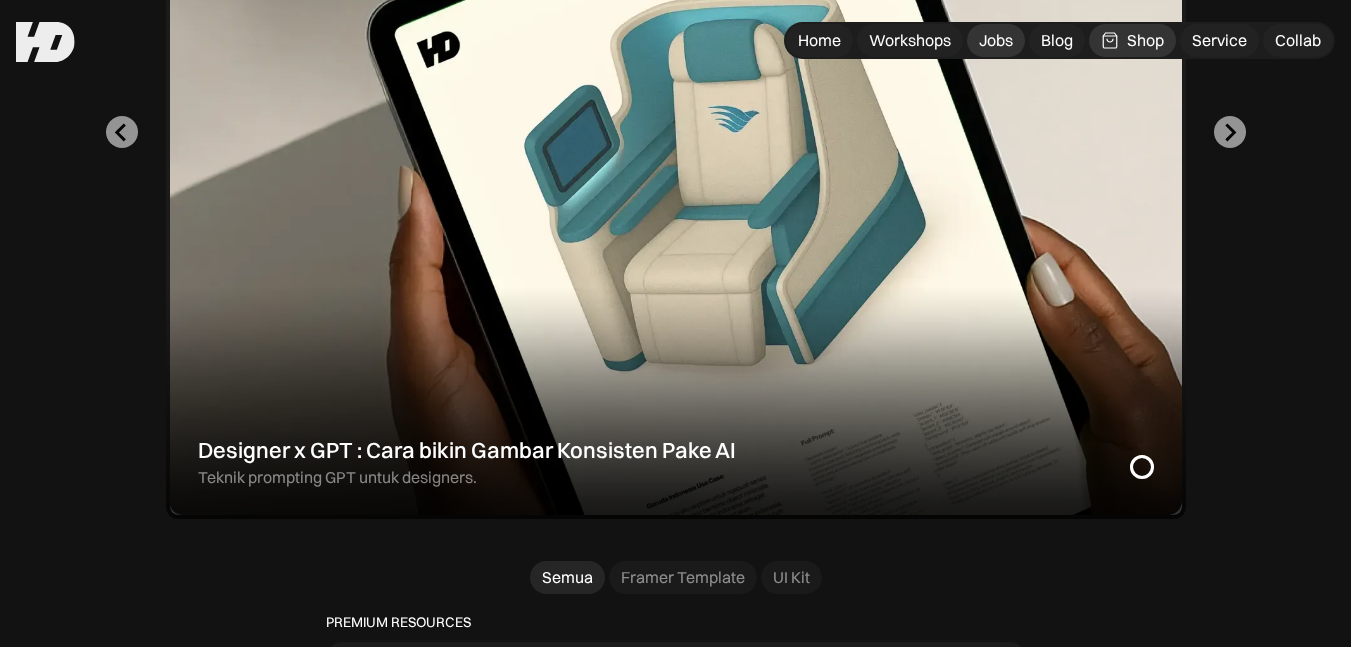 click on "Jobs" at bounding box center [996, 40] 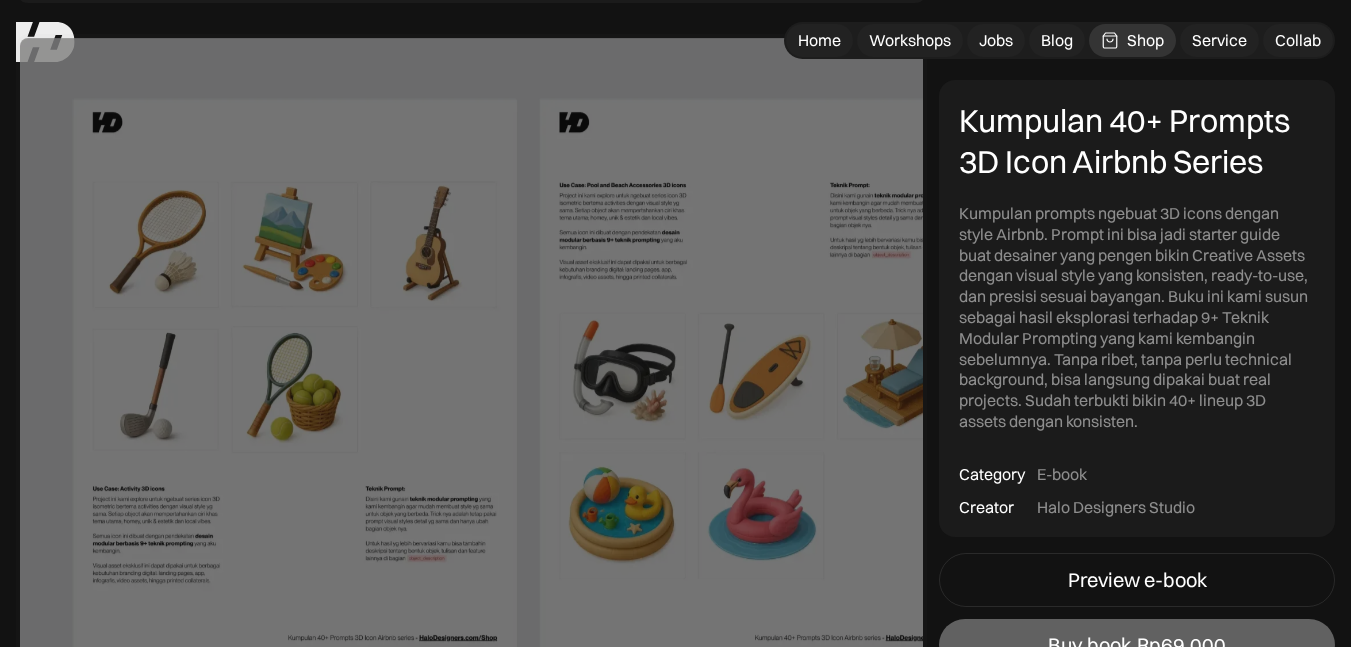 scroll, scrollTop: 4336, scrollLeft: 0, axis: vertical 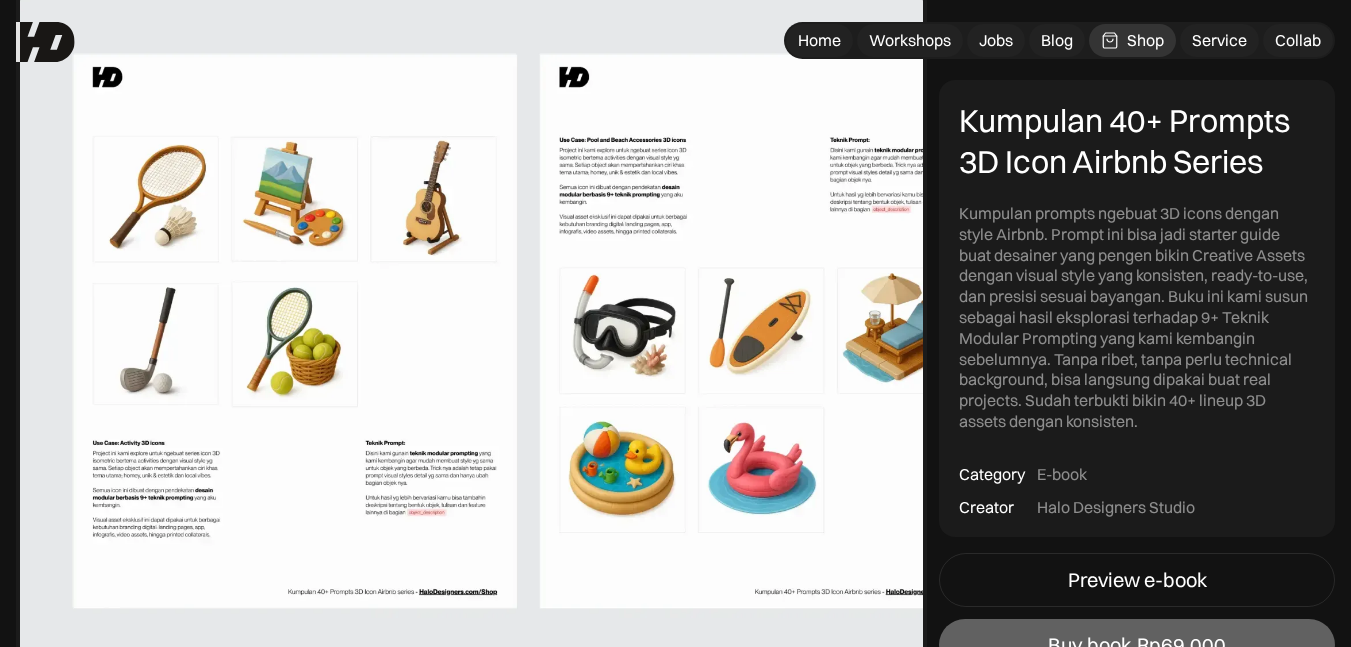 click on "Kumpulan 40+ Prompts 3D Icon Airbnb Series Kumpulan prompts ngebuat 3D icons dengan style Airbnb. Prompt ini bisa jadi starter guide buat desainer yang pengen bikin Creative Assets dengan visual style yang konsisten, ready-to-use, dan presisi sesuai bayangan. Buku ini kami susun sebagai hasil eksplorasi terhadap 9+ Teknik Modular Prompting yang kami kembangin sebelumnya. Tanpa ribet, tanpa perlu technical background, bisa langsung dipakai buat real projects. Sudah terbukti bikin 40+ lineup 3D assets dengan konsisten. Category Creator E-book Halo Designers Studio" at bounding box center (1137, 309) 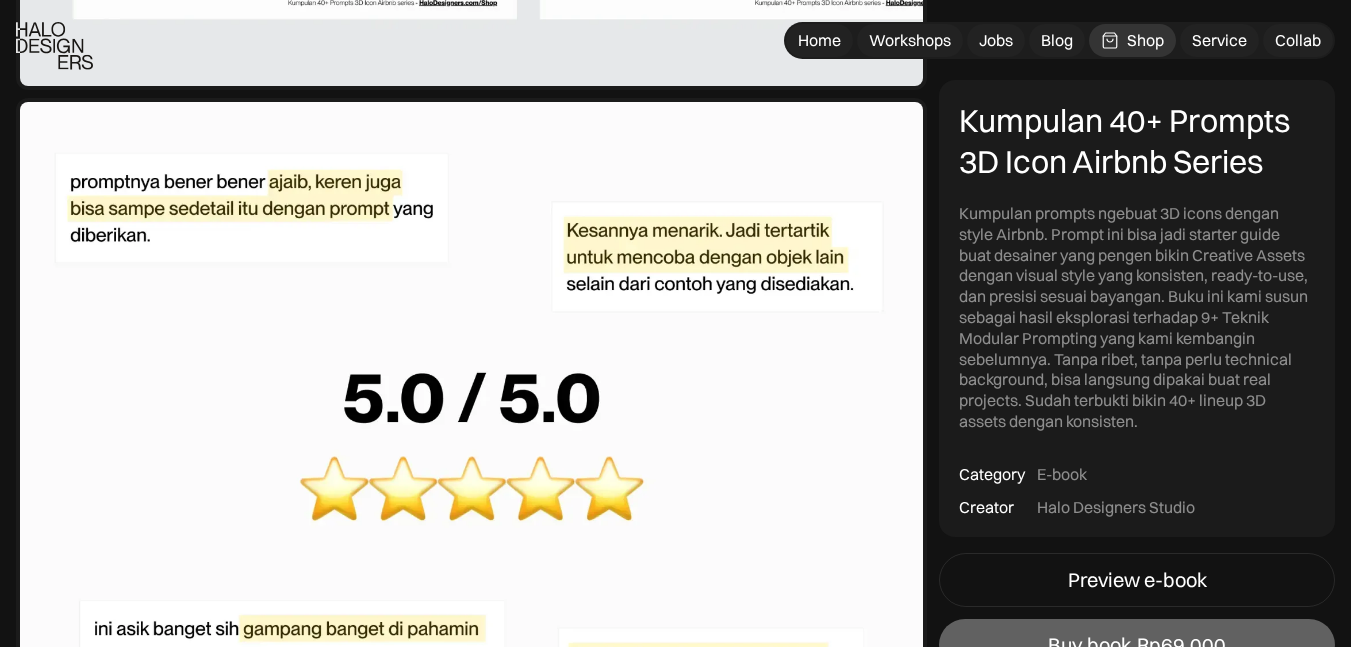scroll, scrollTop: 4946, scrollLeft: 0, axis: vertical 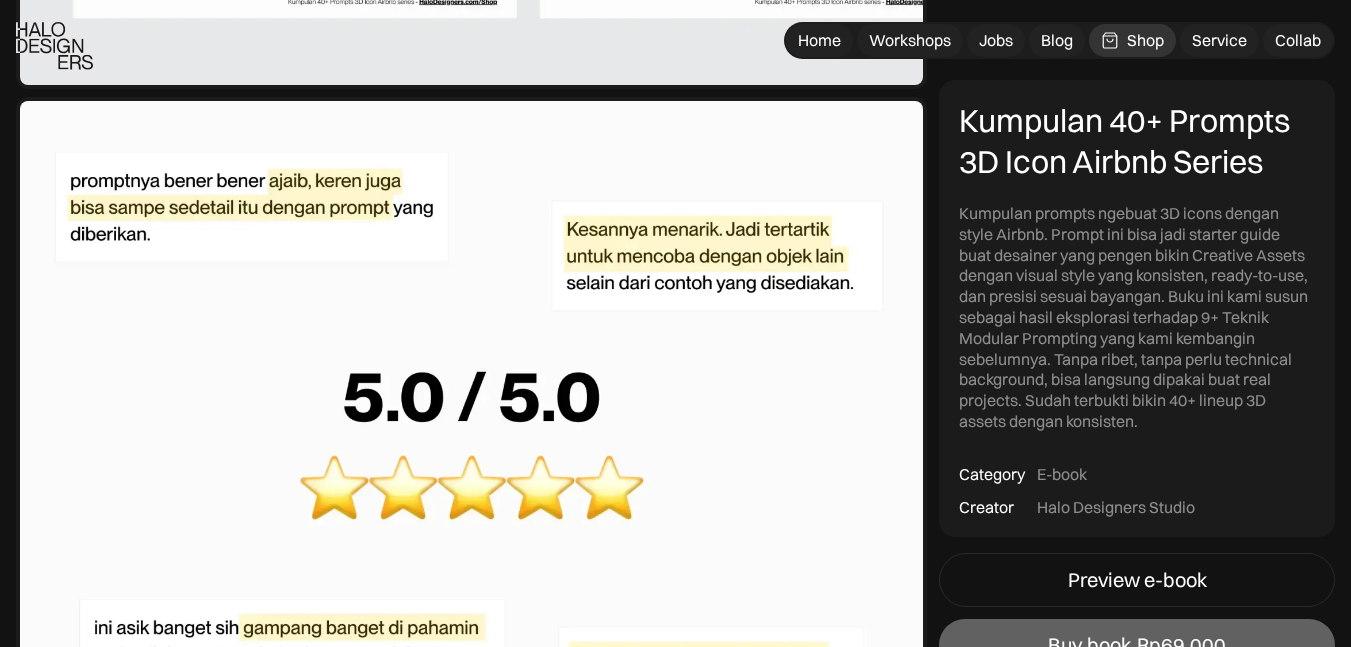 click at bounding box center (471, 442) 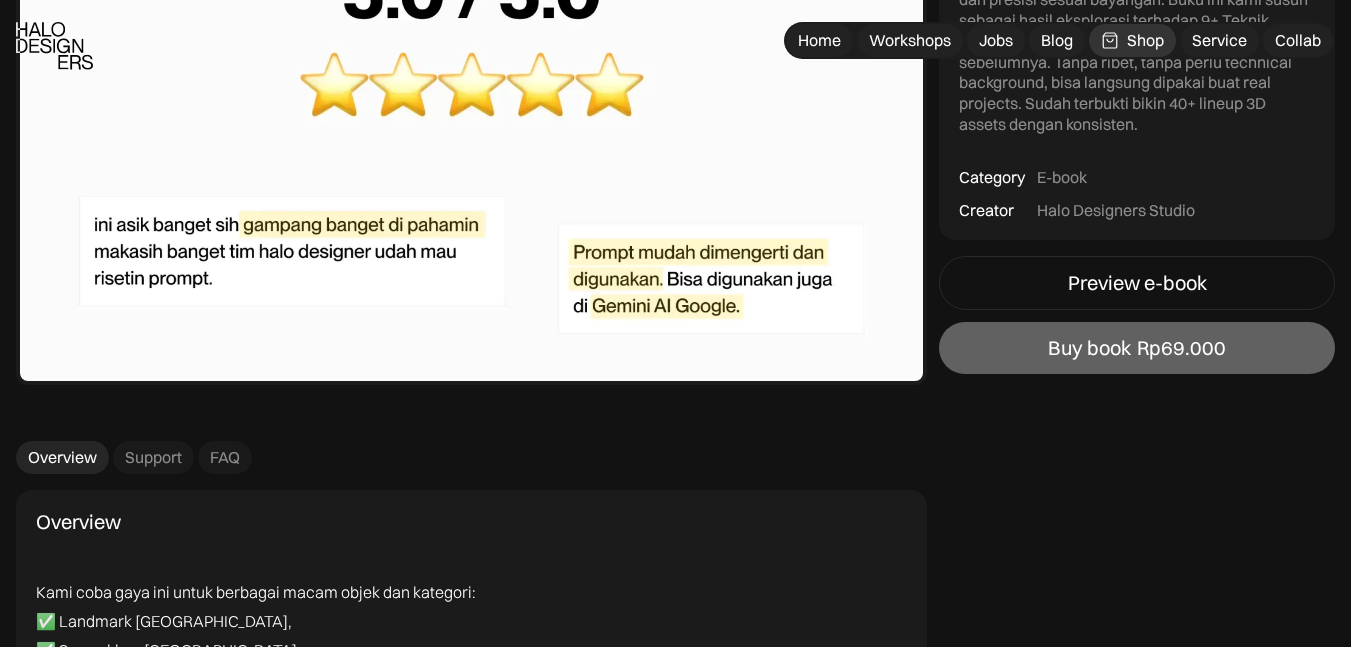 scroll, scrollTop: 5350, scrollLeft: 0, axis: vertical 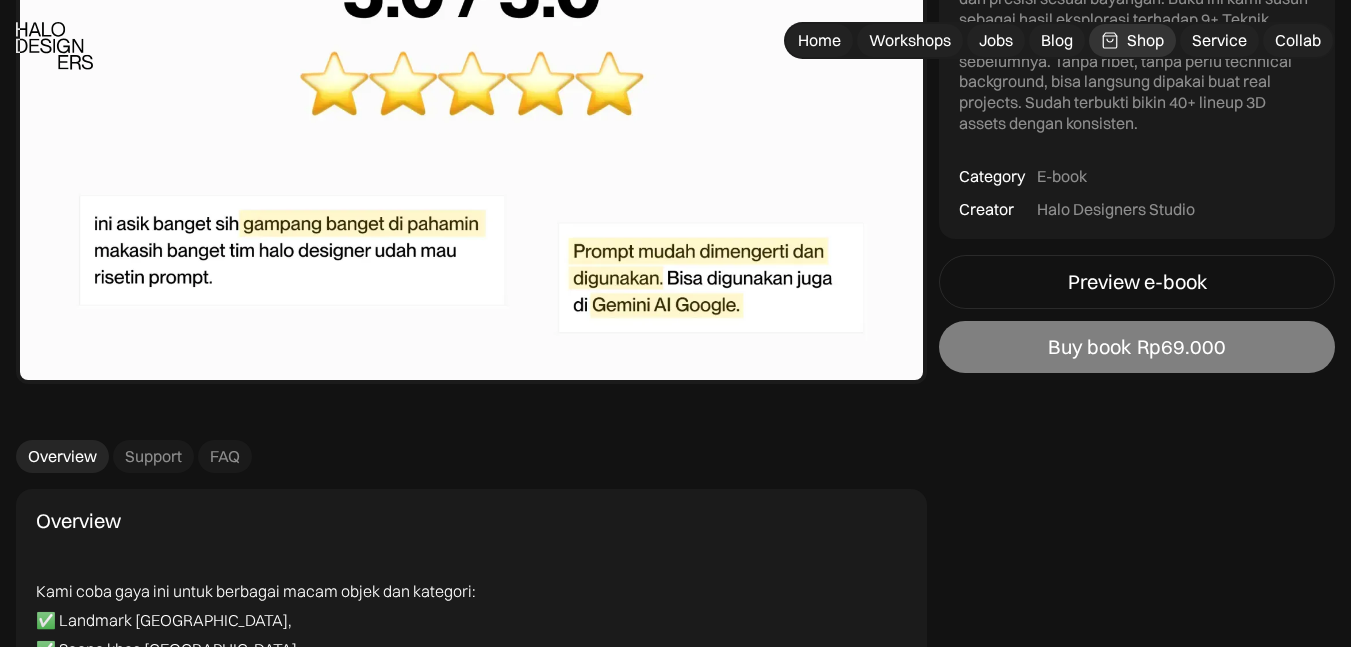 click on "Buy book" at bounding box center (1089, 348) 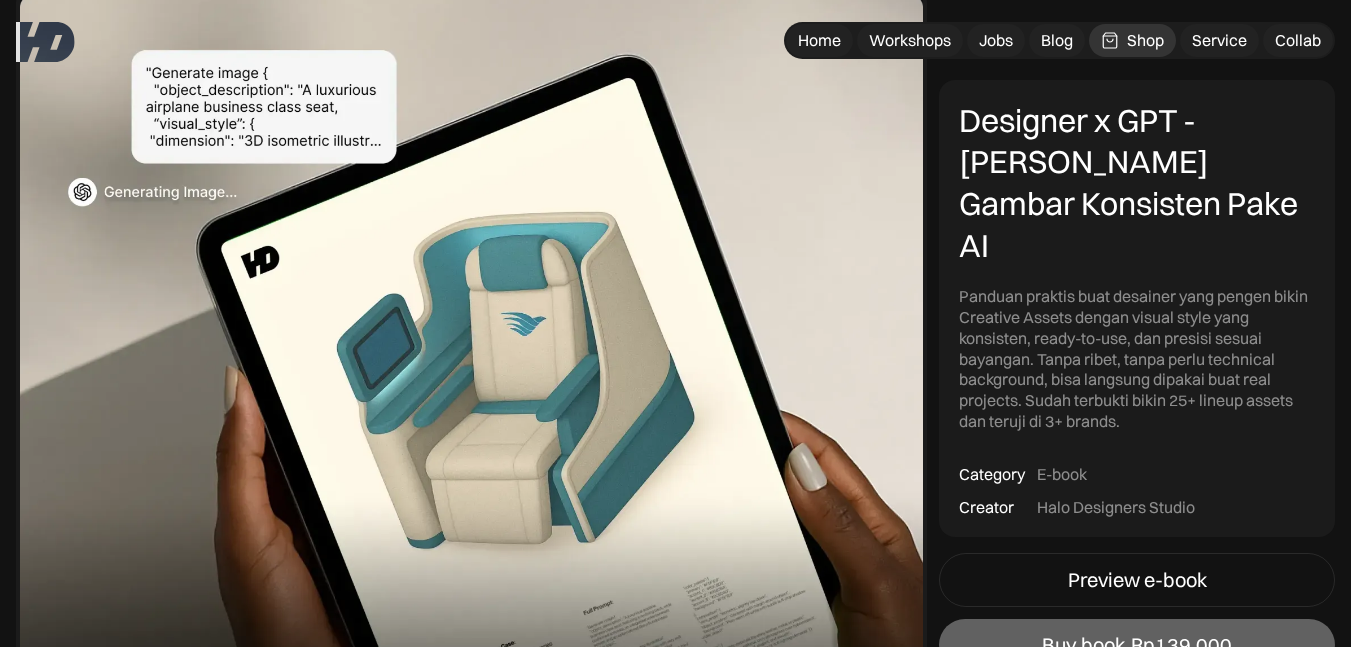 scroll, scrollTop: 0, scrollLeft: 0, axis: both 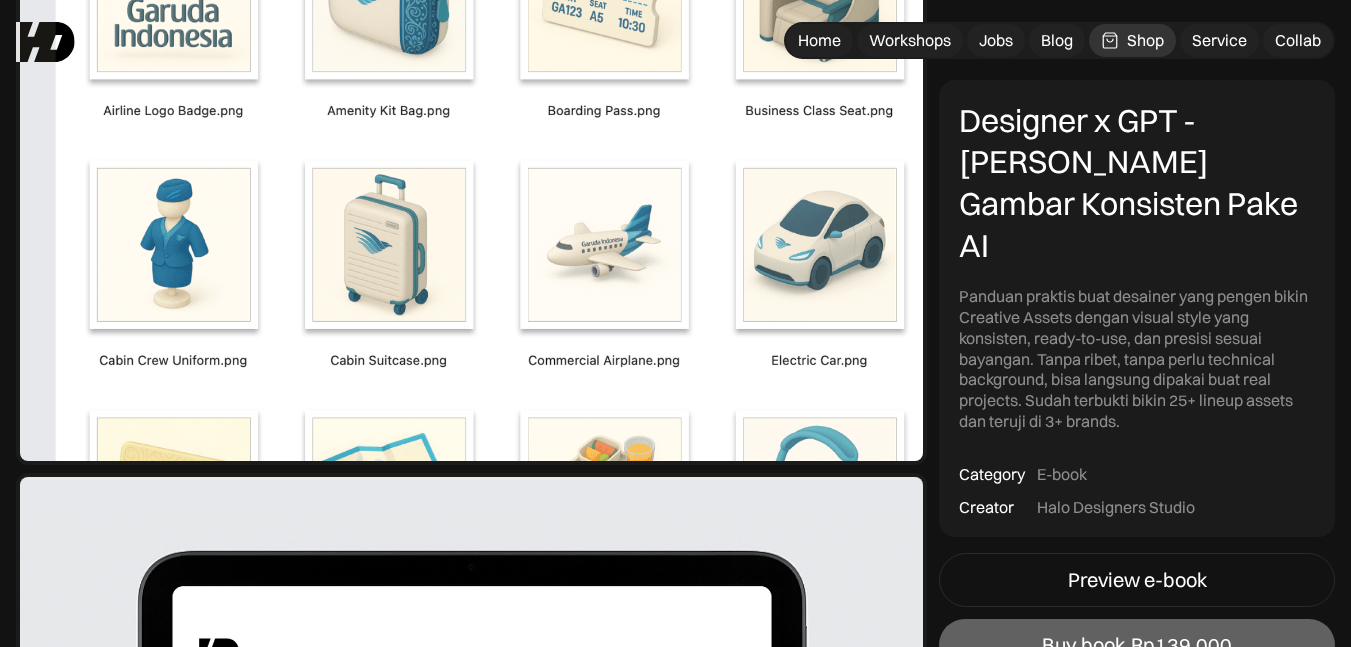 click on "Designer x GPT - Cara Bikin Gambar Konsisten Pake AI" at bounding box center (1137, 183) 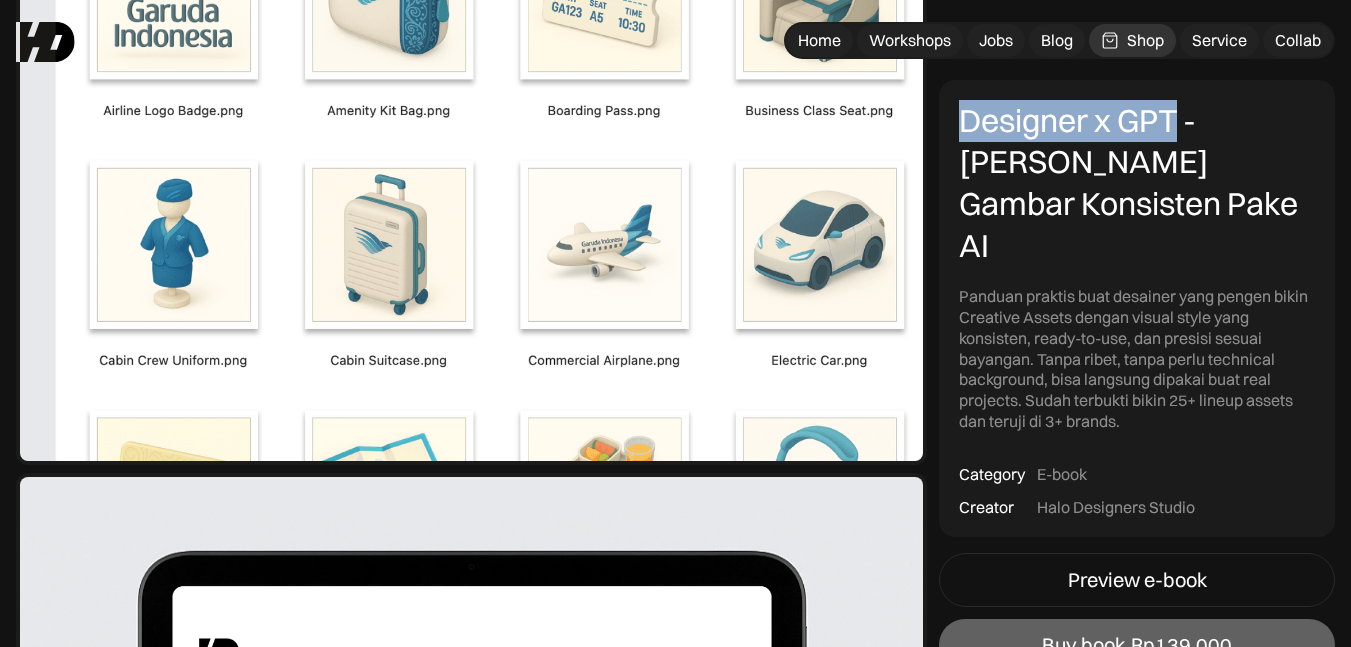 drag, startPoint x: 968, startPoint y: 124, endPoint x: 1157, endPoint y: 134, distance: 189.26436 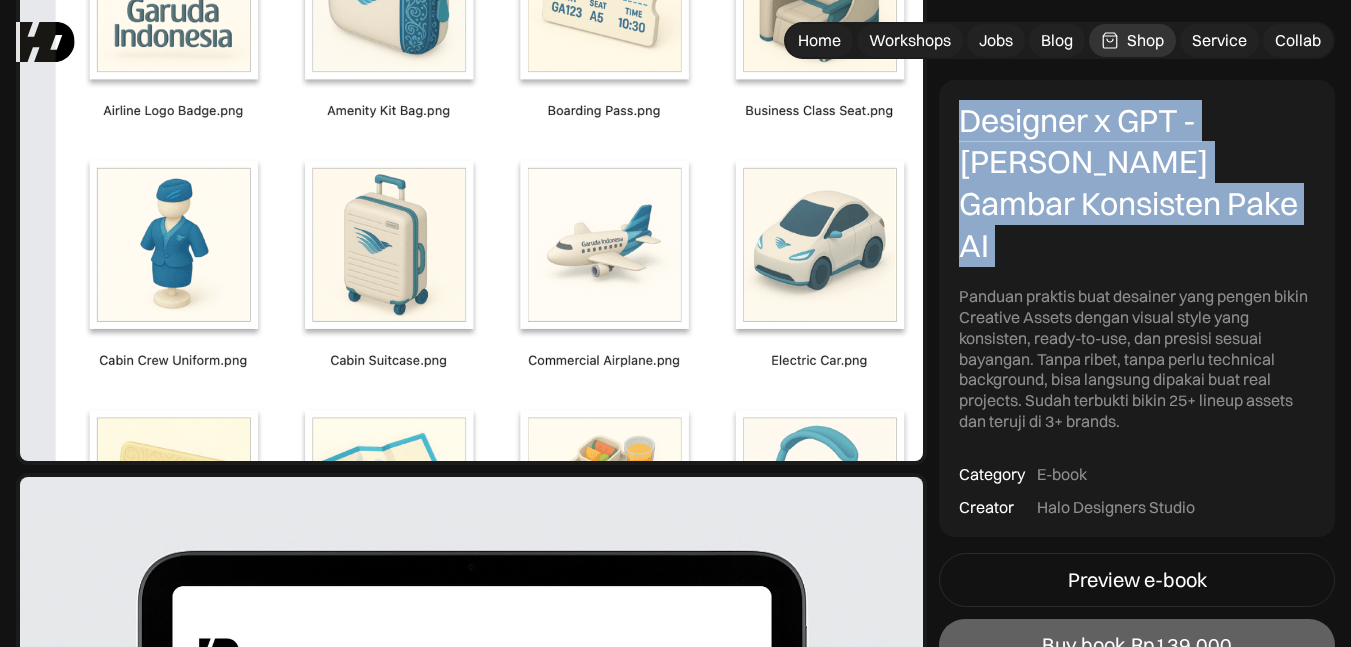 click on "Designer x GPT - Cara Bikin Gambar Konsisten Pake AI" at bounding box center (1137, 183) 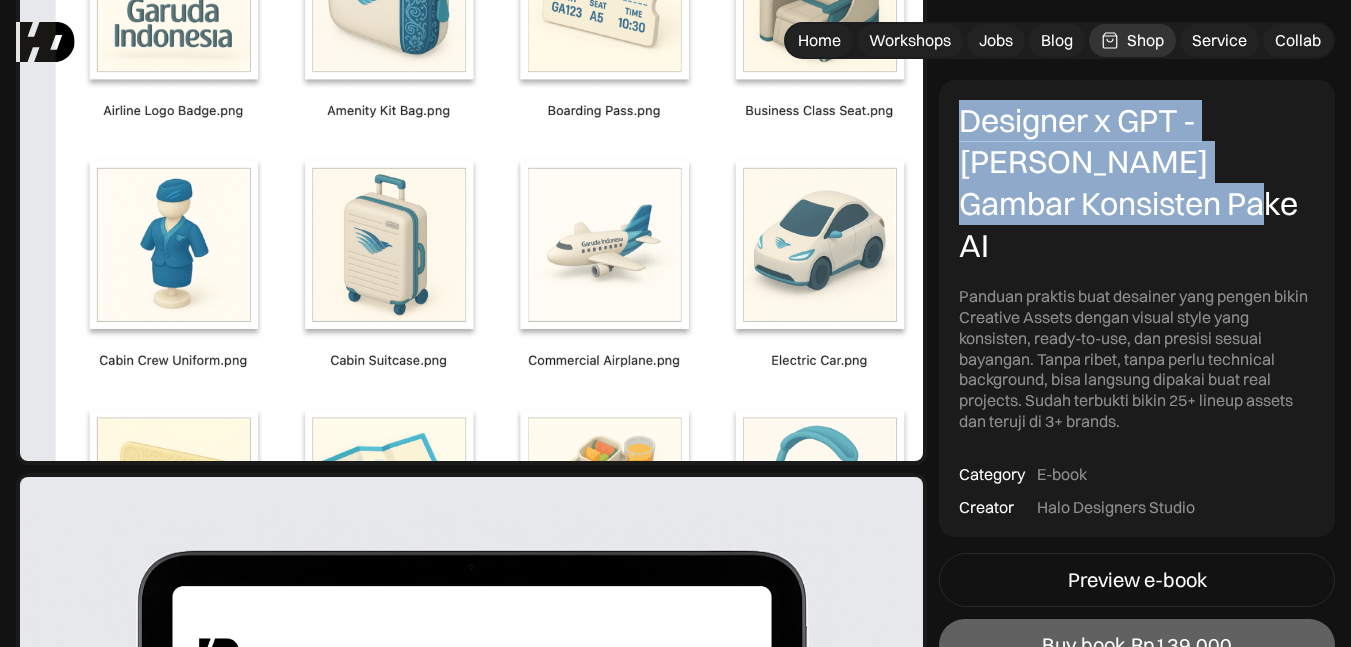 click on "Designer x GPT - Cara Bikin Gambar Konsisten Pake AI" at bounding box center (1137, 183) 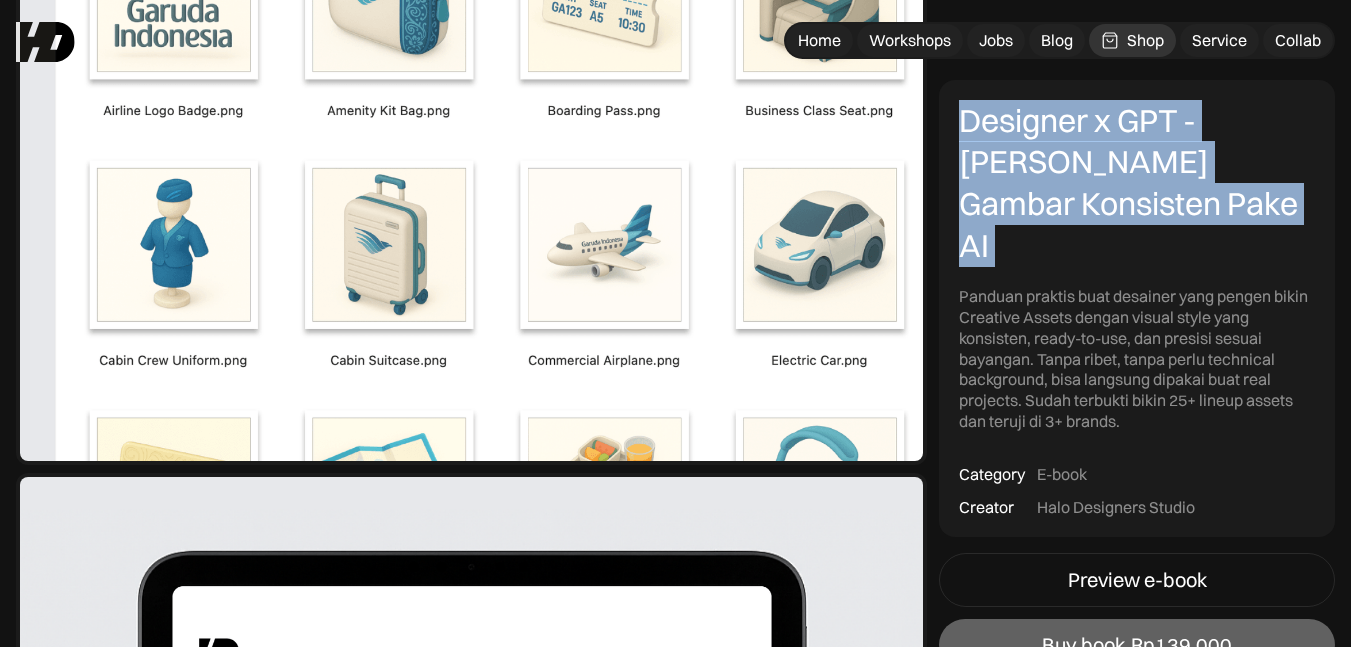 click on "Designer x GPT - Cara Bikin Gambar Konsisten Pake AI" at bounding box center (1137, 183) 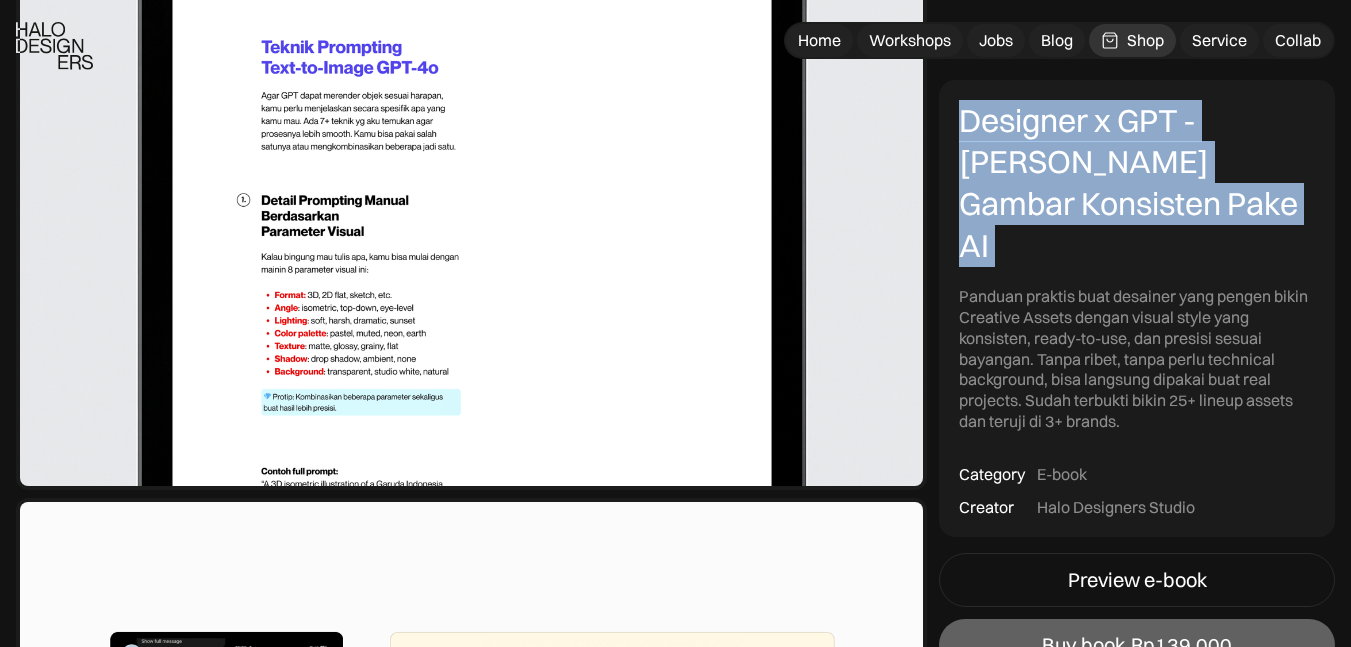 scroll, scrollTop: 4546, scrollLeft: 0, axis: vertical 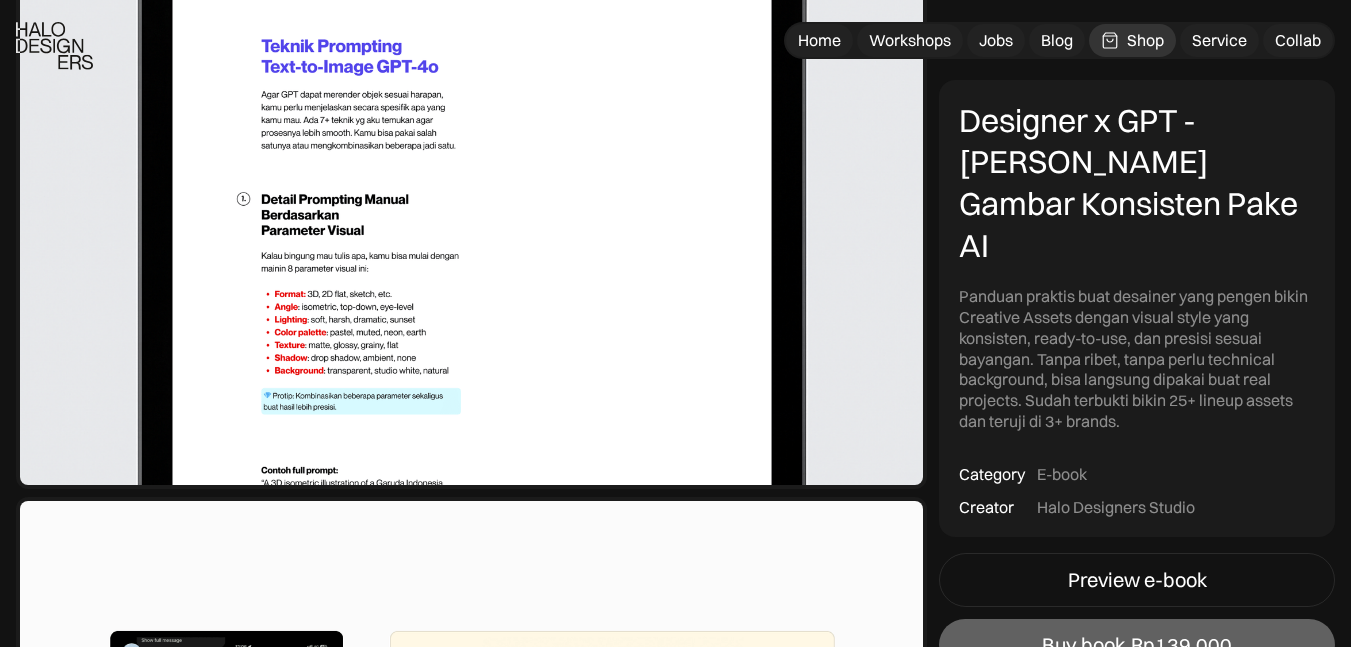 click on "Panduan praktis buat desainer yang pengen bikin Creative Assets dengan visual style yang konsisten, ready-to-use, dan presisi sesuai bayangan. Tanpa ribet, tanpa perlu technical background, bisa langsung dipakai buat real projects. Sudah terbukti bikin 25+ lineup assets dan teruji di 3+ brands." at bounding box center (1137, 359) 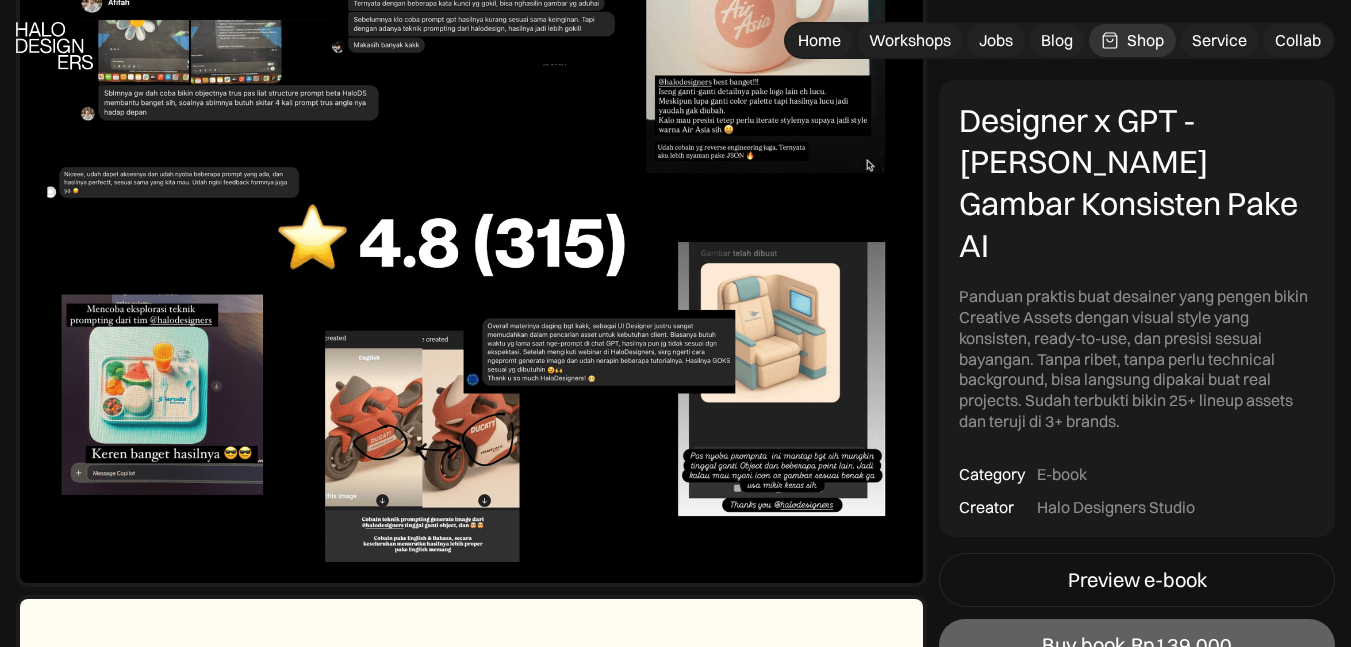 scroll, scrollTop: 6547, scrollLeft: 0, axis: vertical 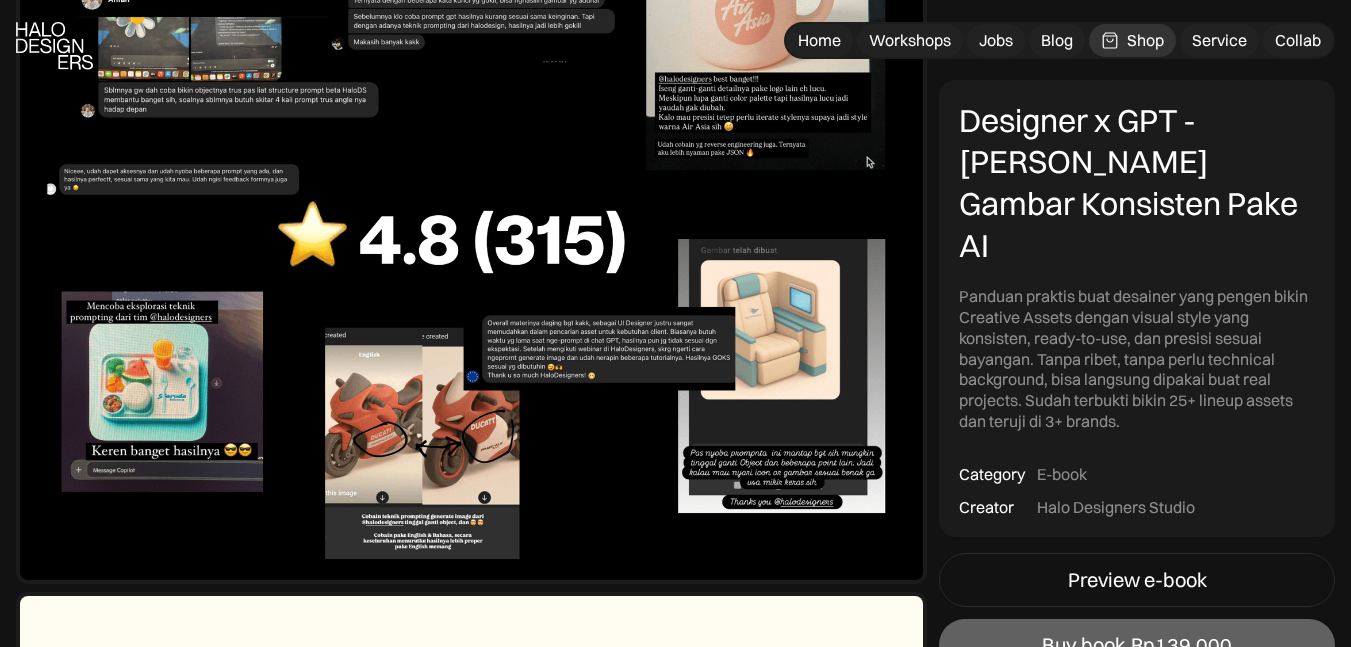 click at bounding box center (471, 238) 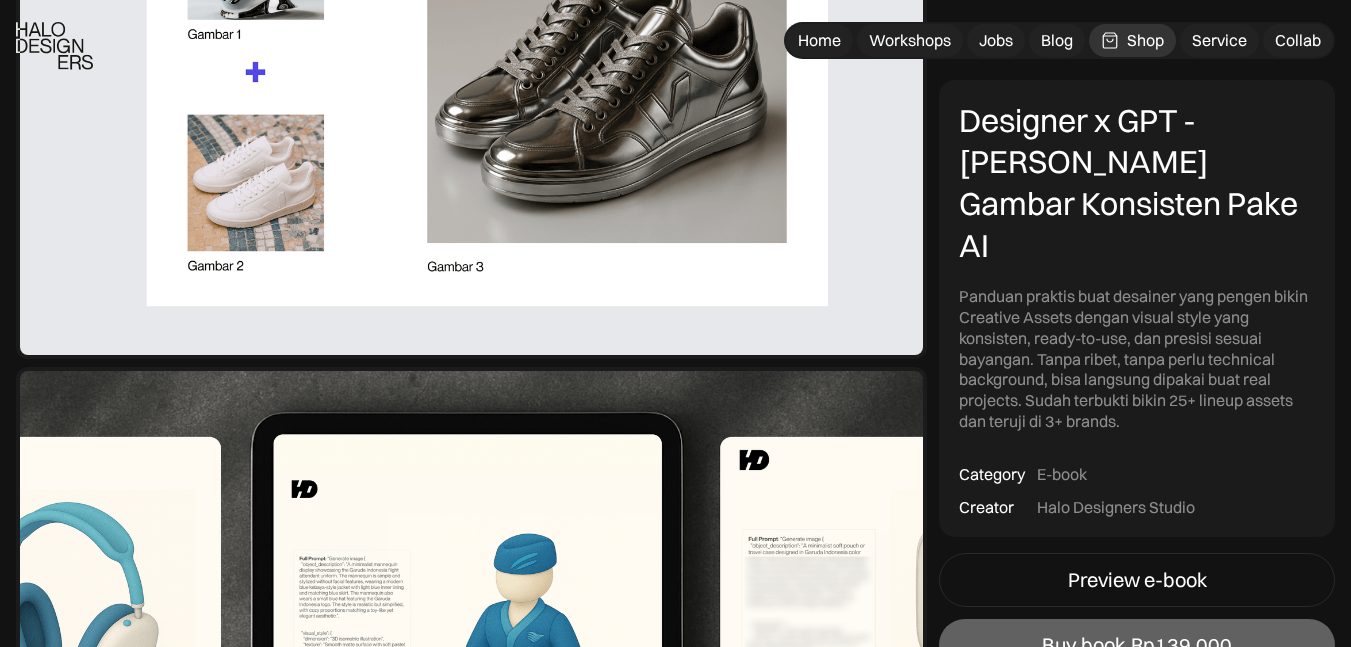 scroll, scrollTop: 1883, scrollLeft: 0, axis: vertical 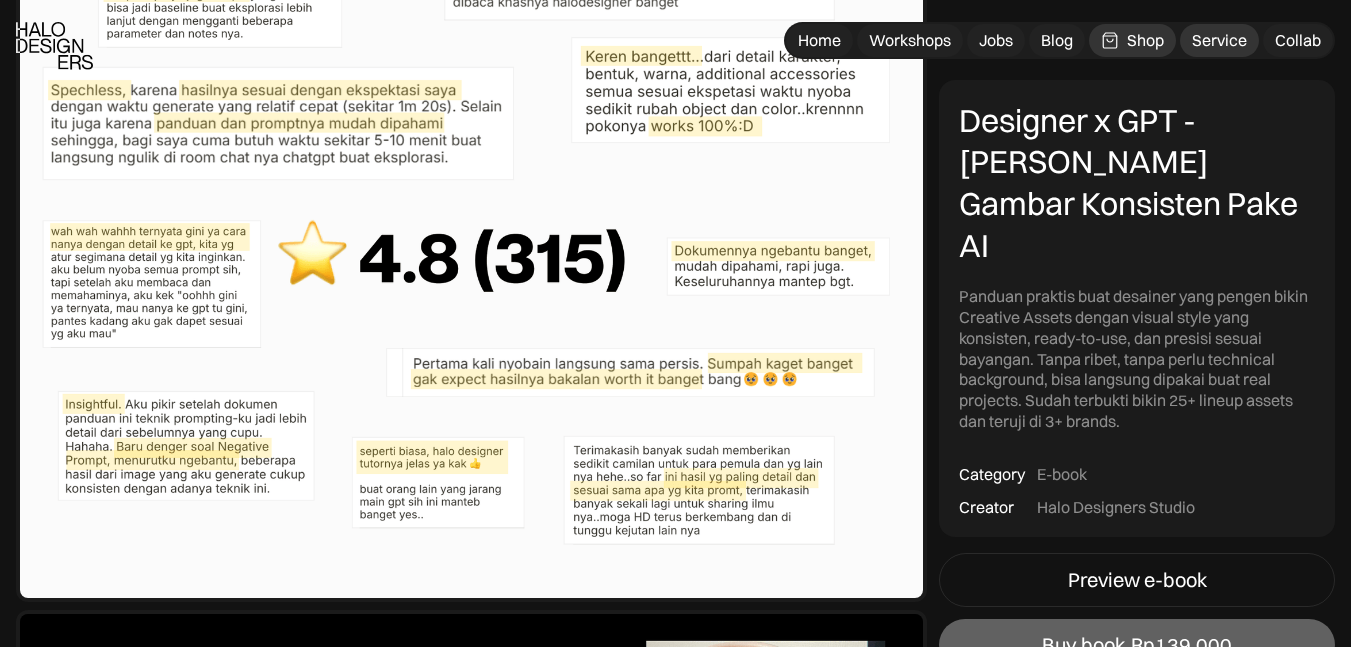 click on "Service" at bounding box center (1219, 40) 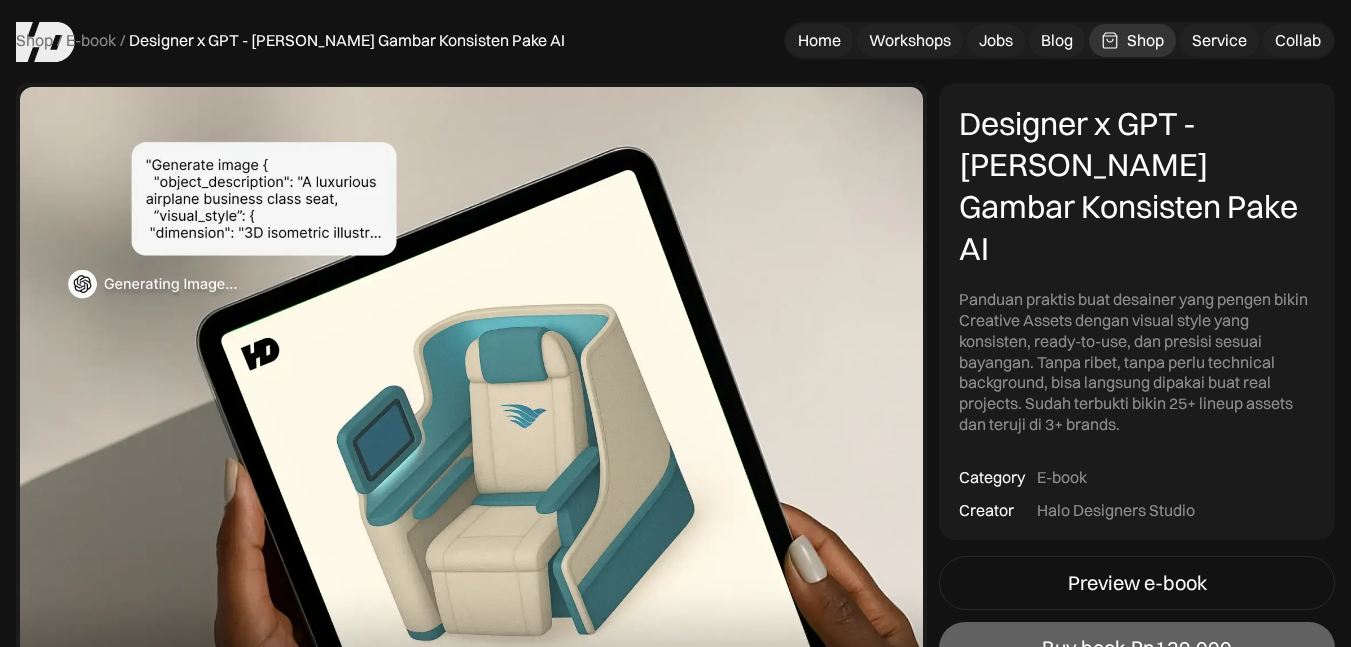 scroll, scrollTop: 0, scrollLeft: 0, axis: both 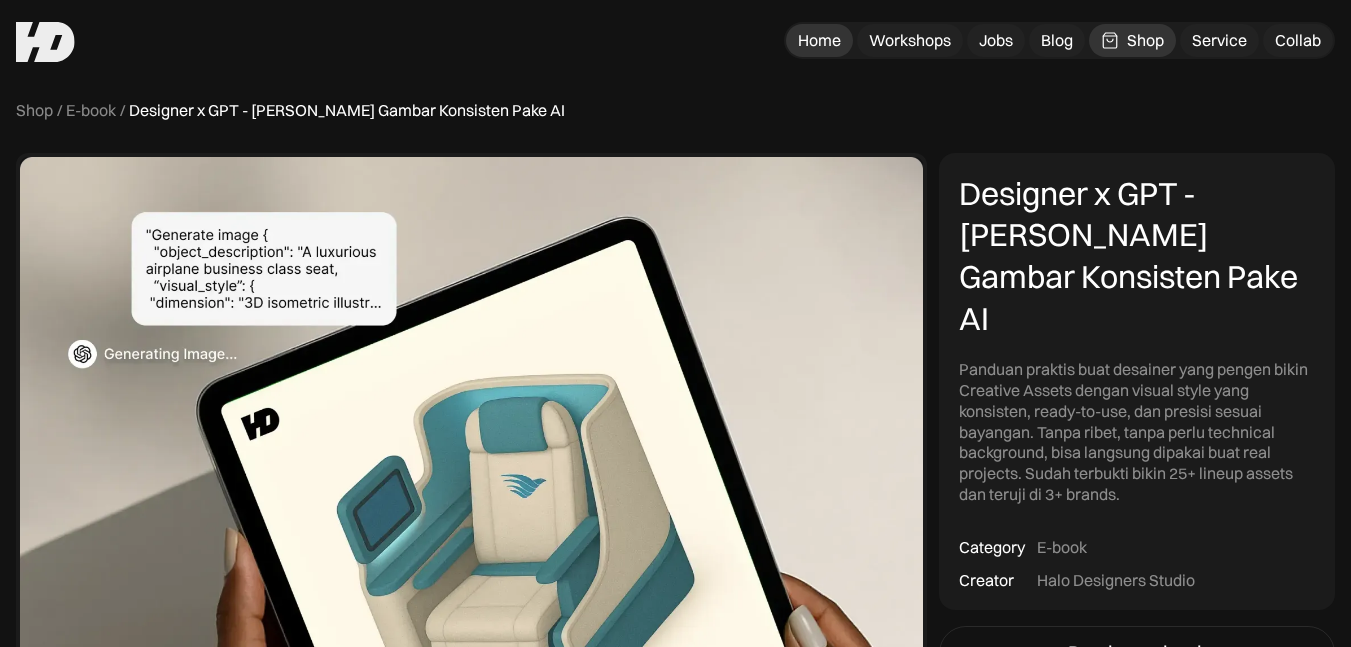 click on "Home" at bounding box center [819, 40] 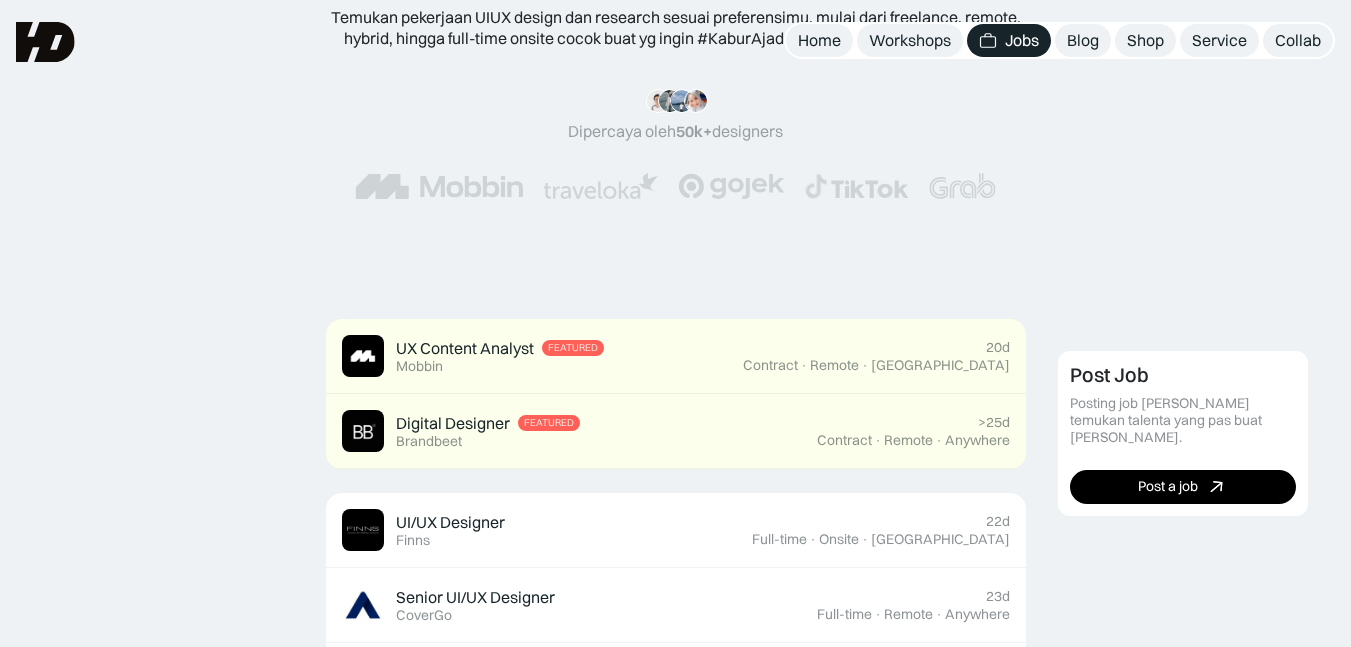 scroll, scrollTop: 223, scrollLeft: 0, axis: vertical 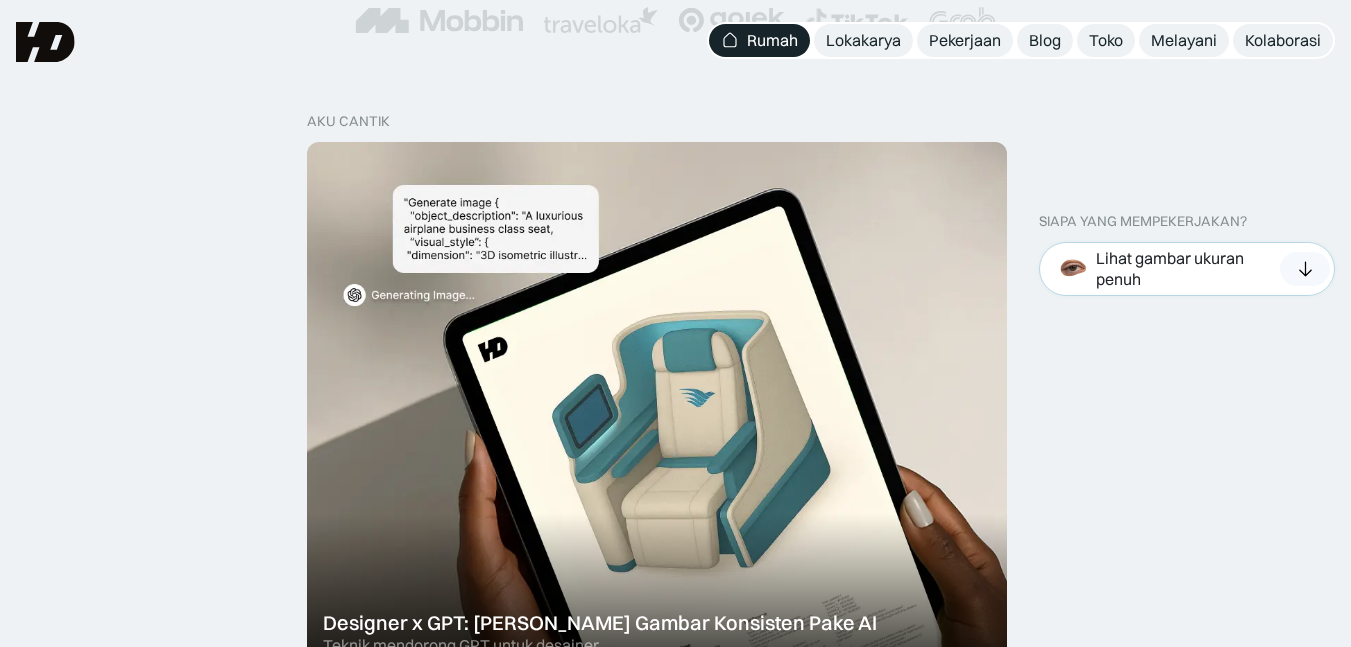 click at bounding box center [1305, 269] 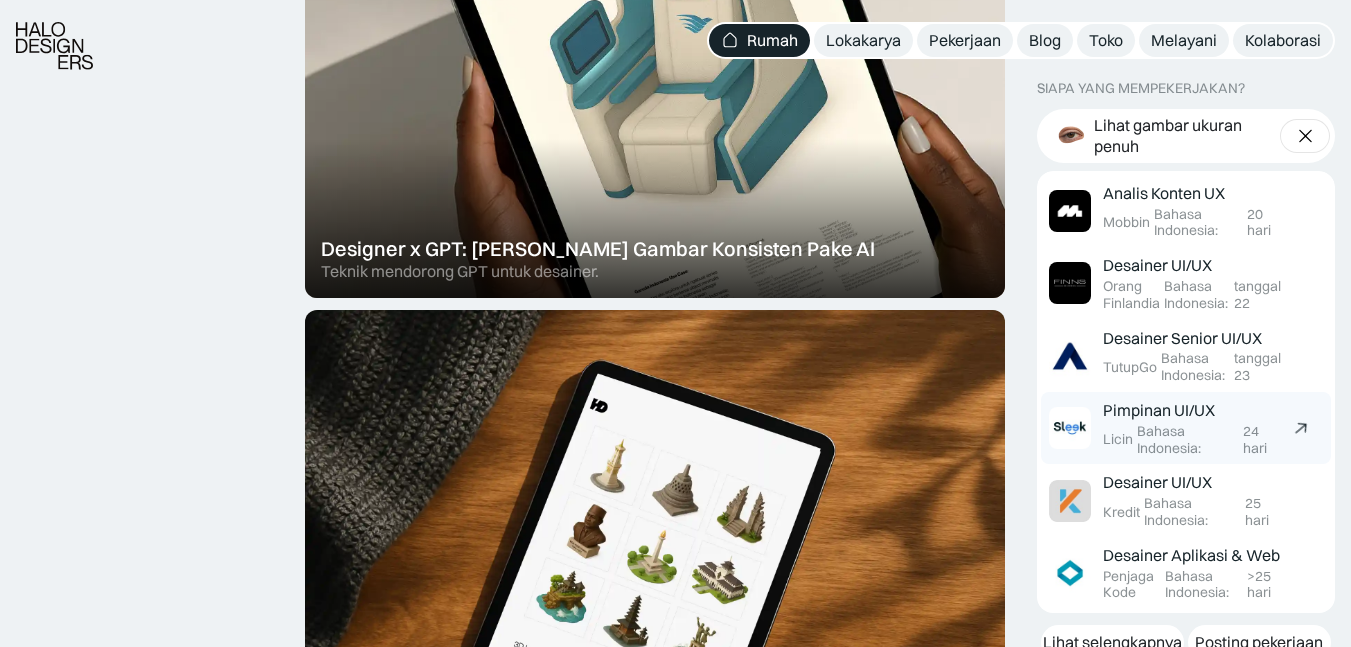 scroll, scrollTop: 960, scrollLeft: 0, axis: vertical 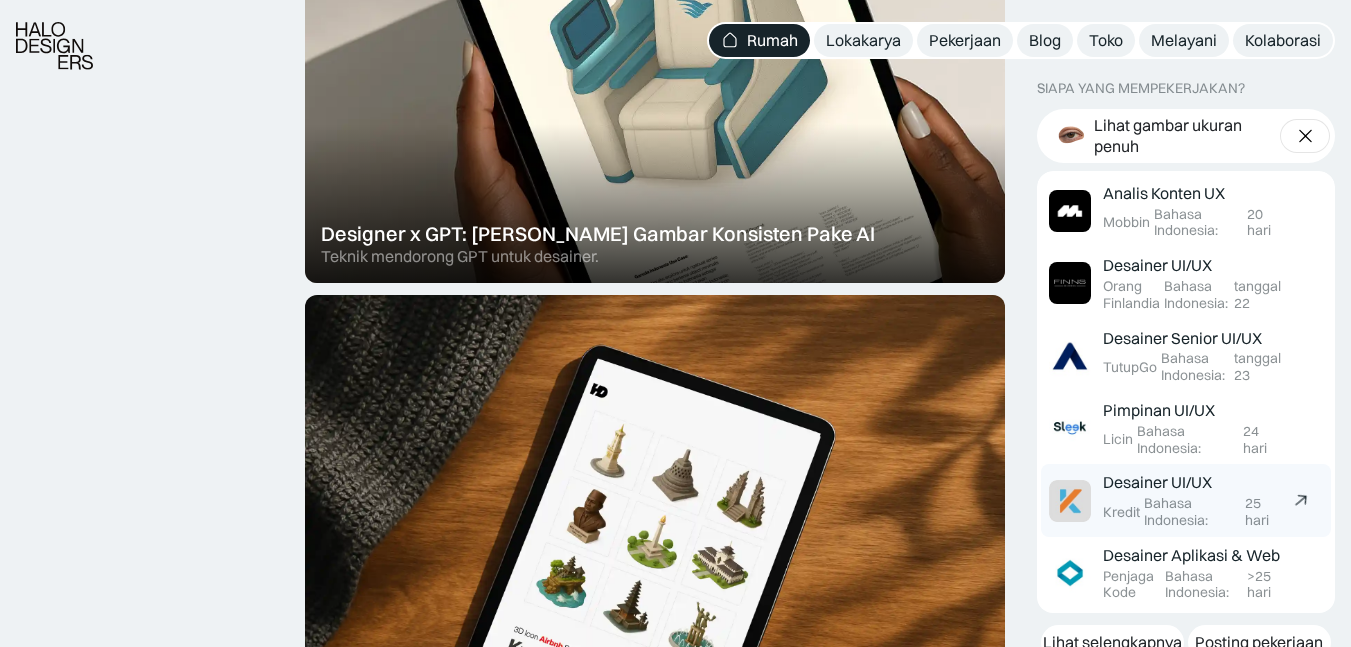 click on "Desainer UI/UX" at bounding box center (1157, 482) 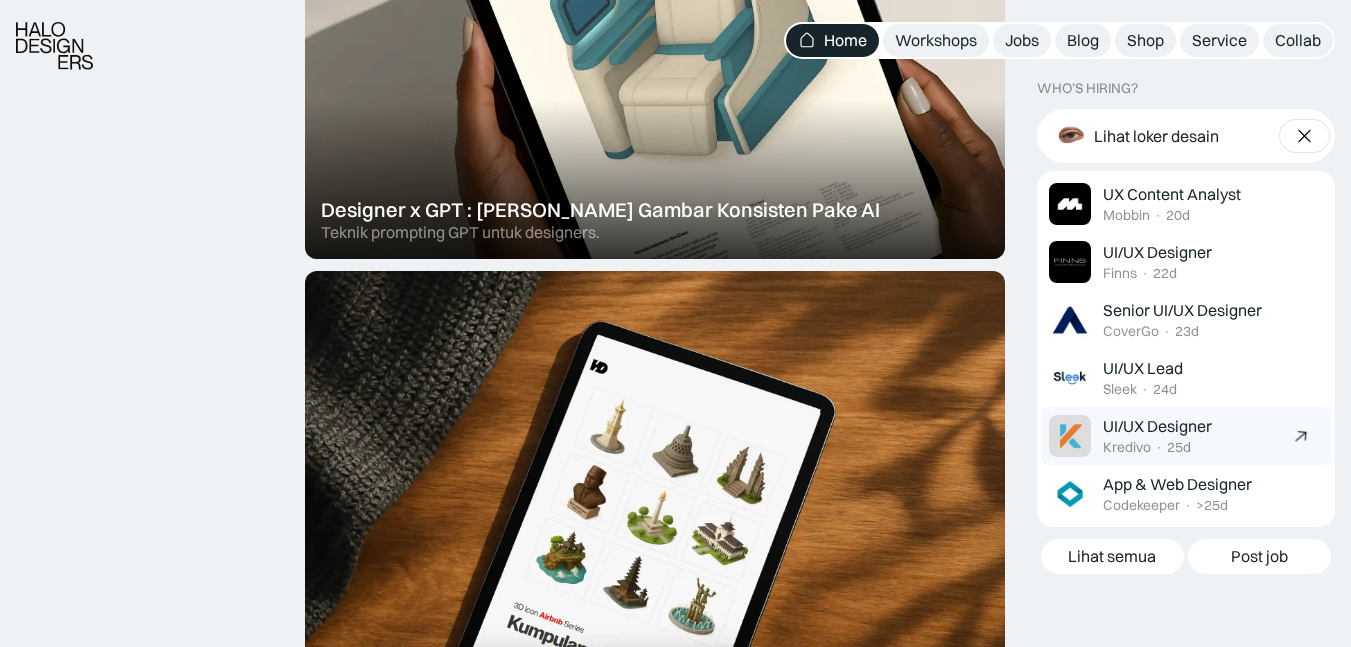 scroll, scrollTop: 936, scrollLeft: 0, axis: vertical 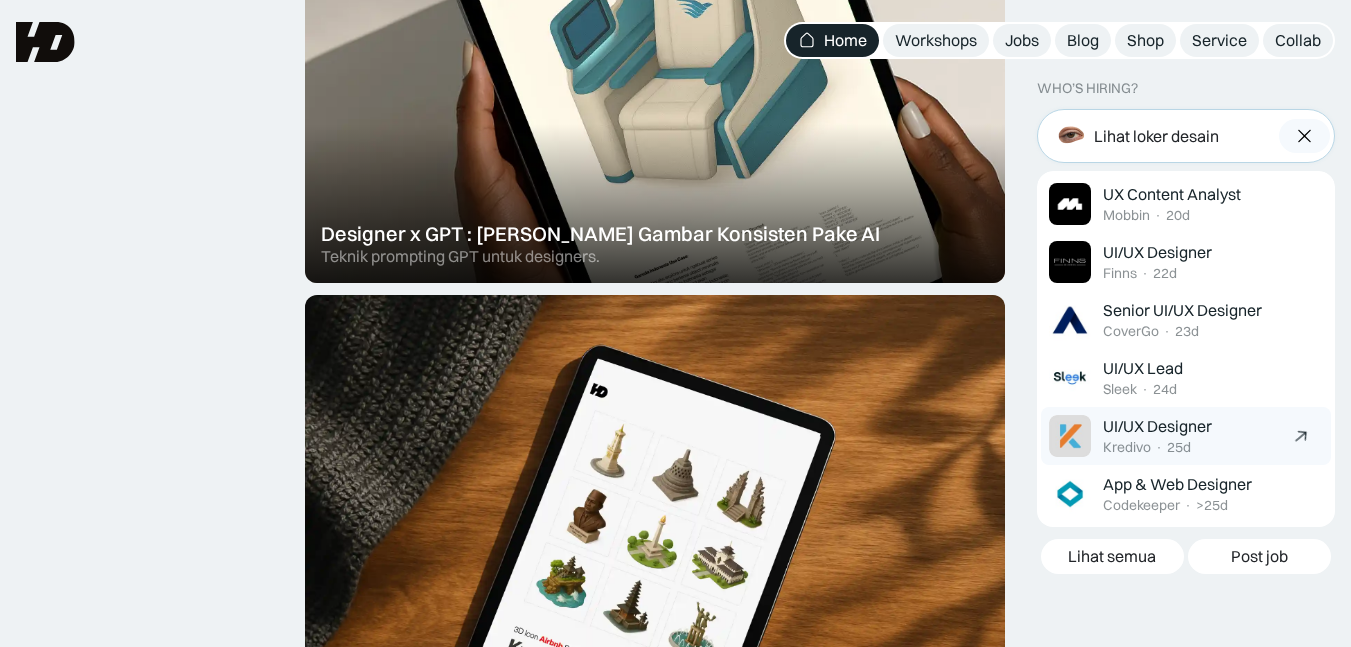 click at bounding box center [1304, 136] 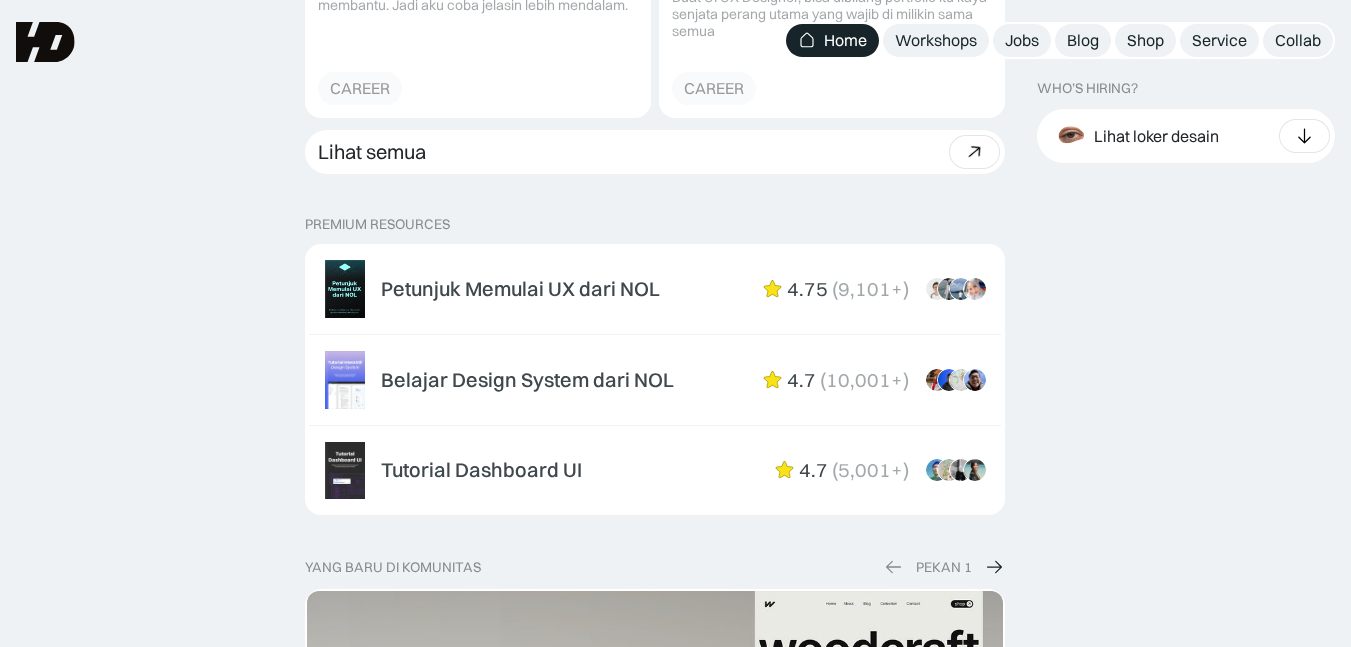 scroll, scrollTop: 3010, scrollLeft: 0, axis: vertical 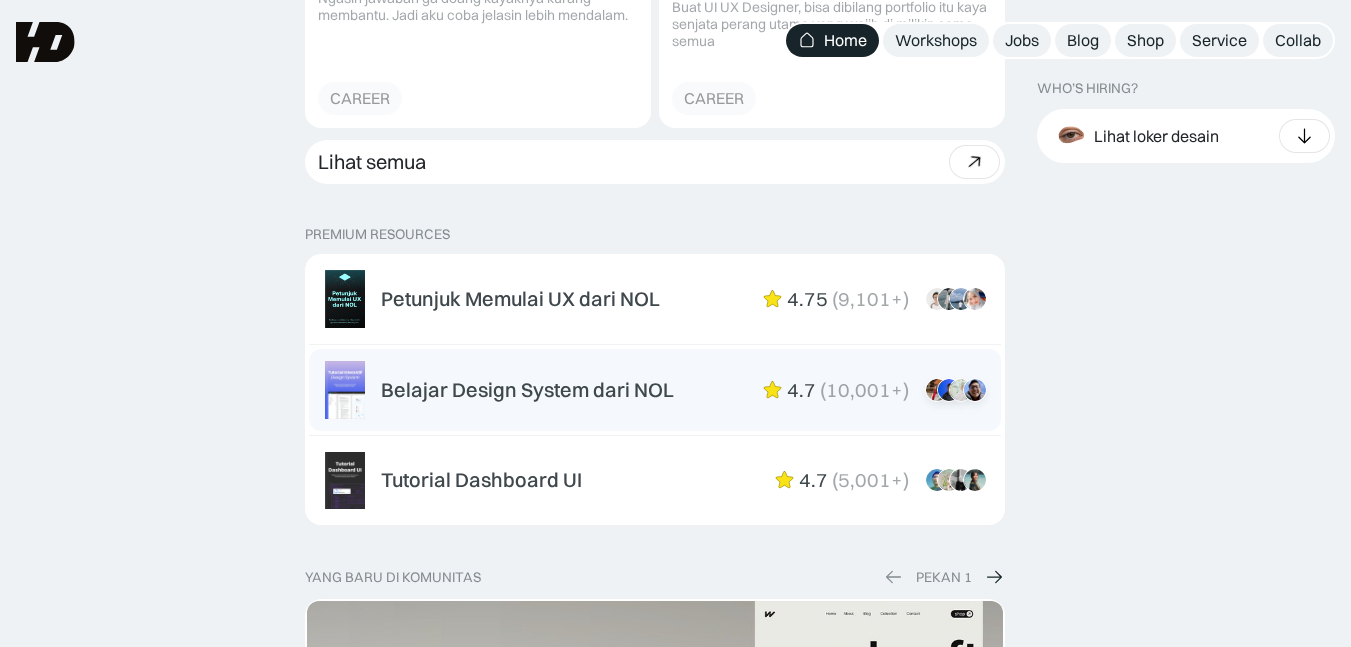 click on "Belajar Design System dari NOL" at bounding box center [527, 390] 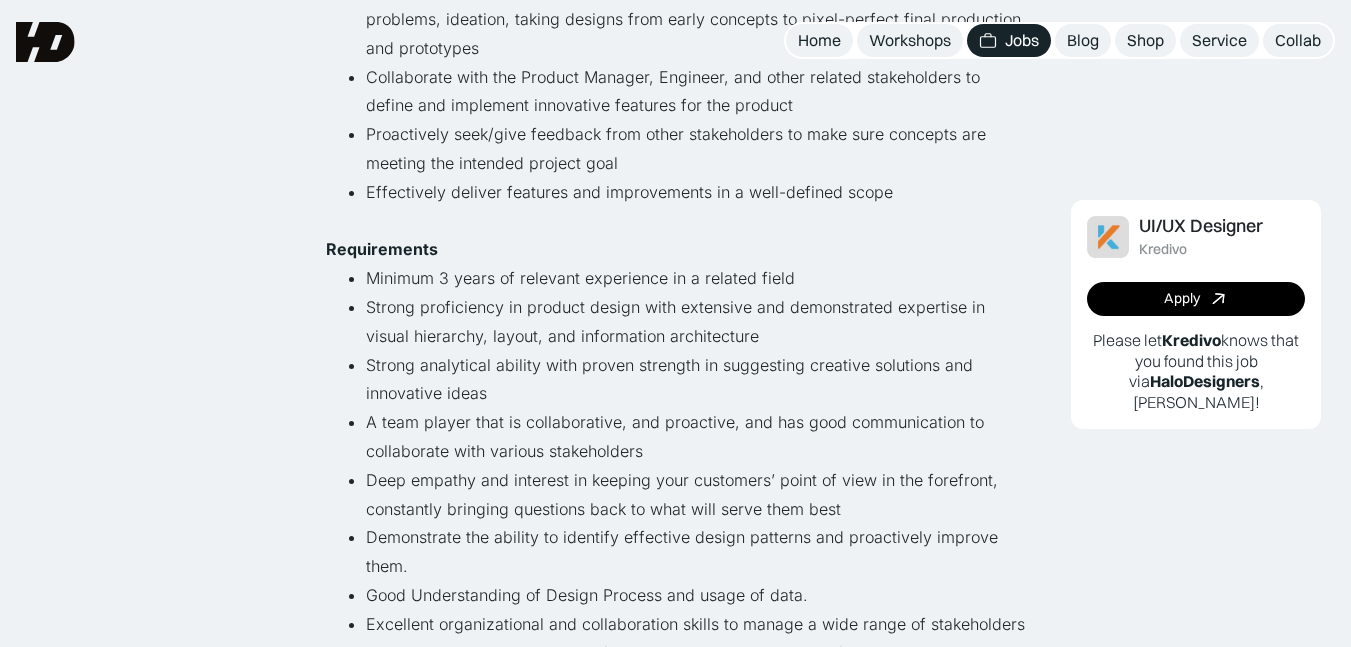 scroll, scrollTop: 0, scrollLeft: 0, axis: both 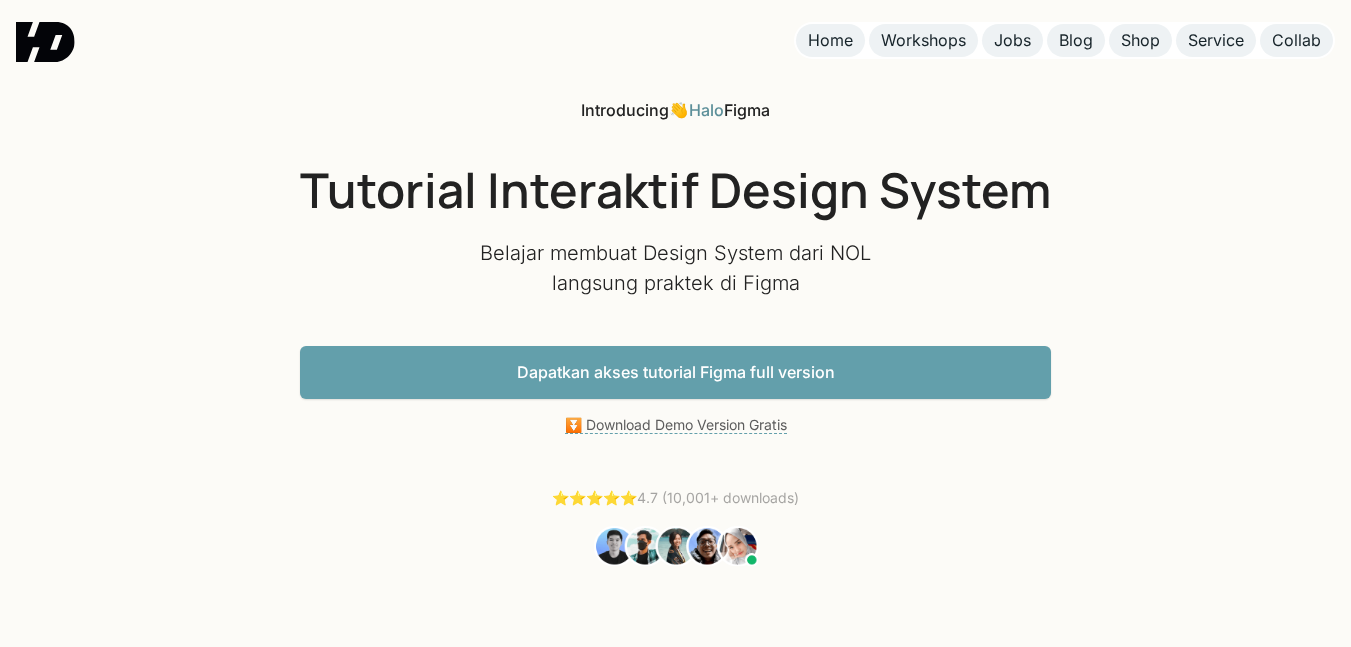 click at bounding box center [45, 42] 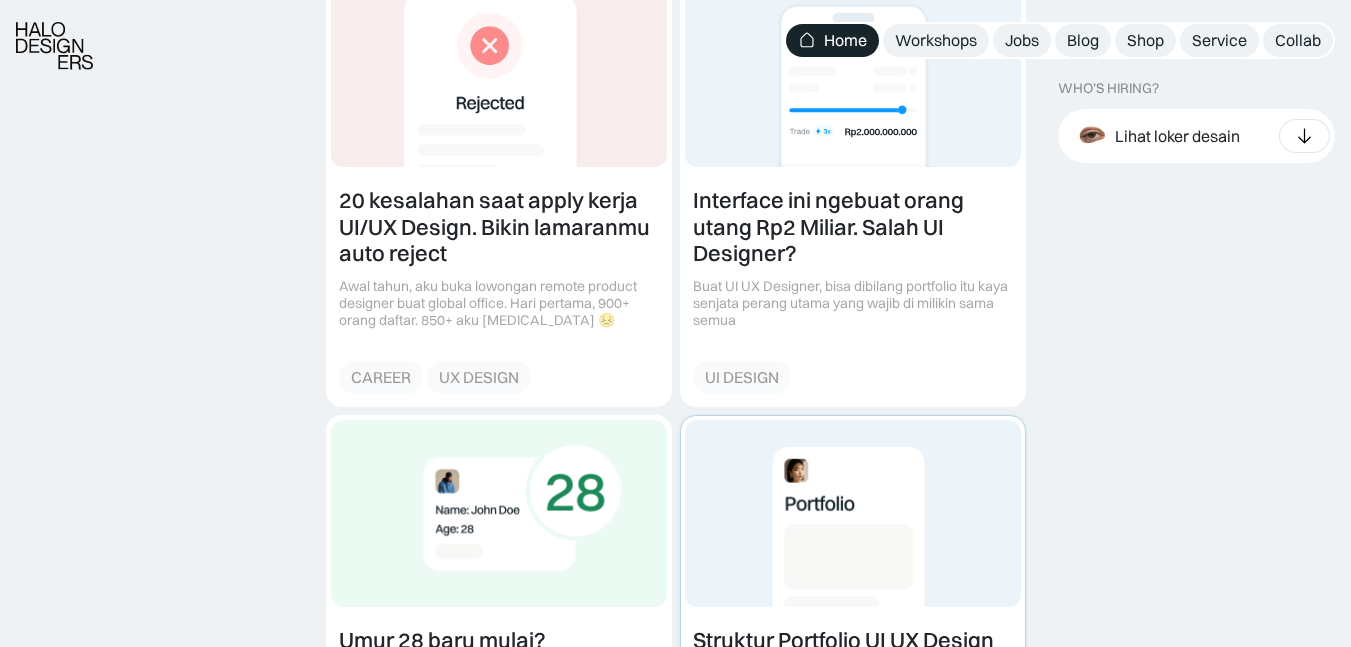 scroll, scrollTop: 2319, scrollLeft: 0, axis: vertical 